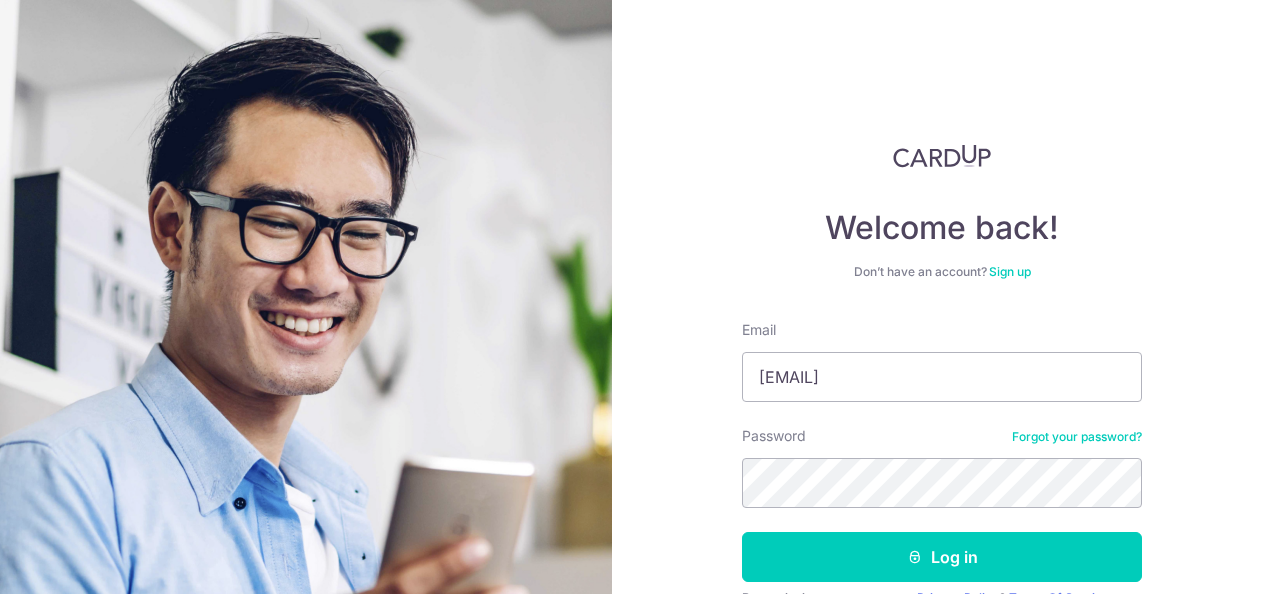 scroll, scrollTop: 0, scrollLeft: 0, axis: both 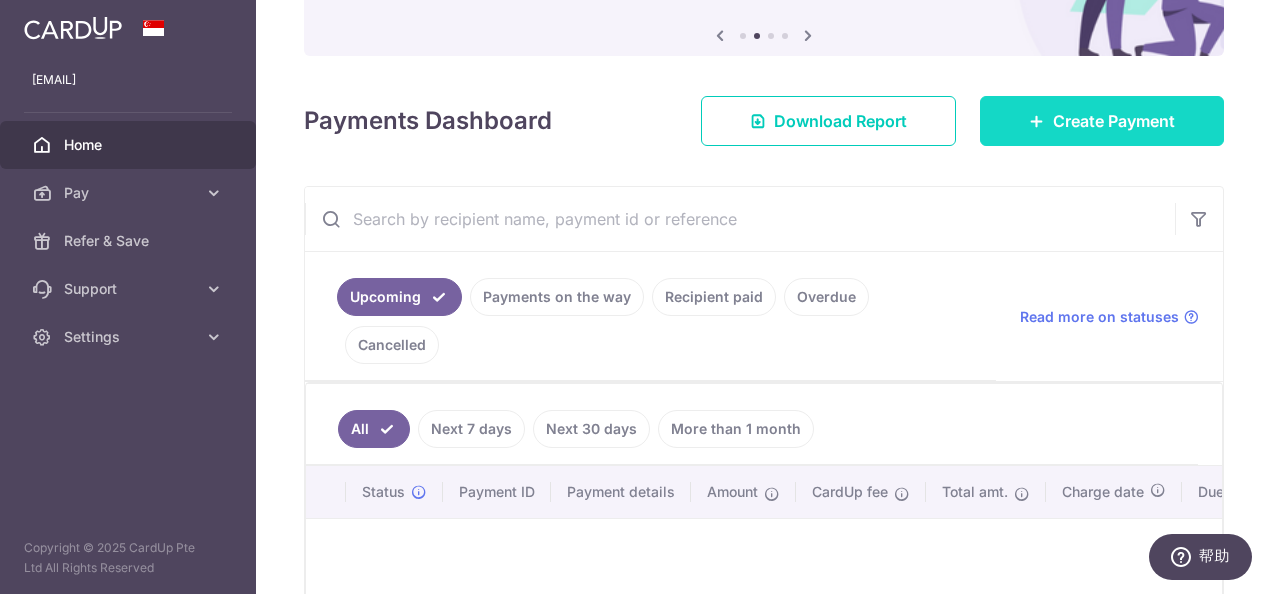 click on "Create Payment" at bounding box center [1102, 121] 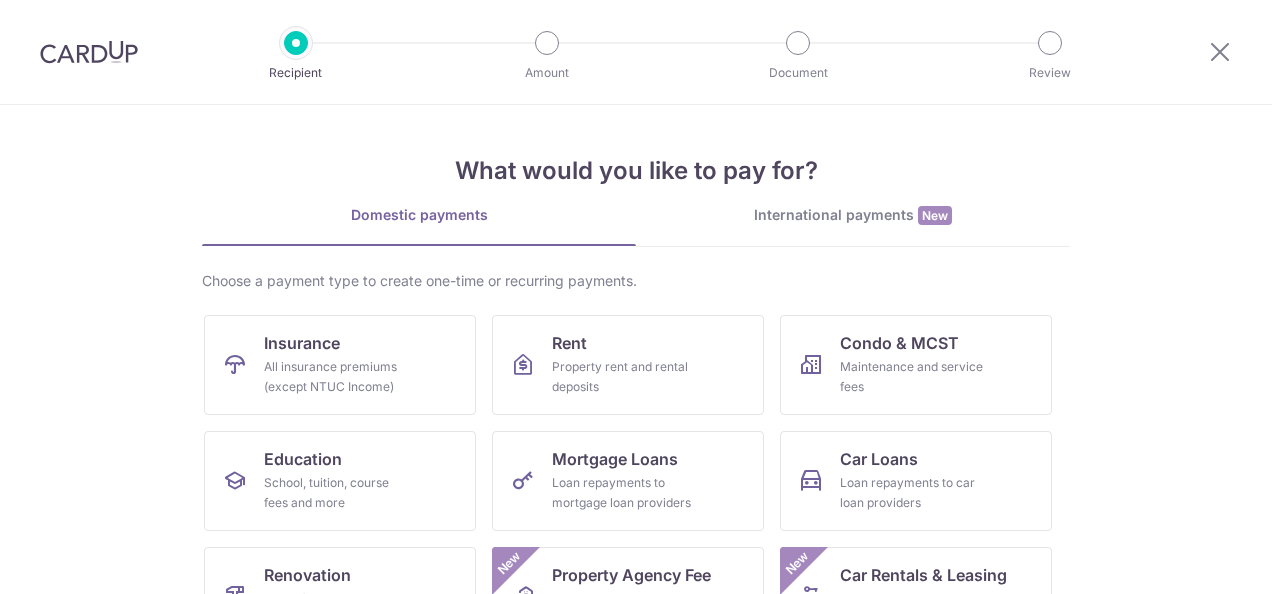 scroll, scrollTop: 0, scrollLeft: 0, axis: both 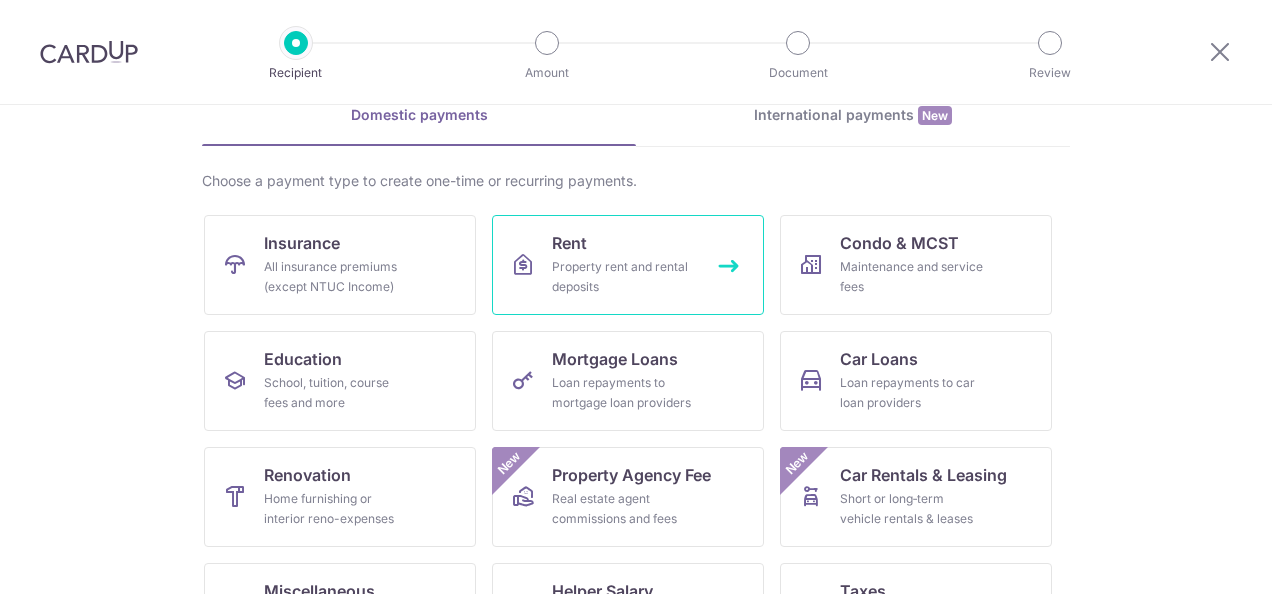 click on "Property rent and rental deposits" at bounding box center [624, 277] 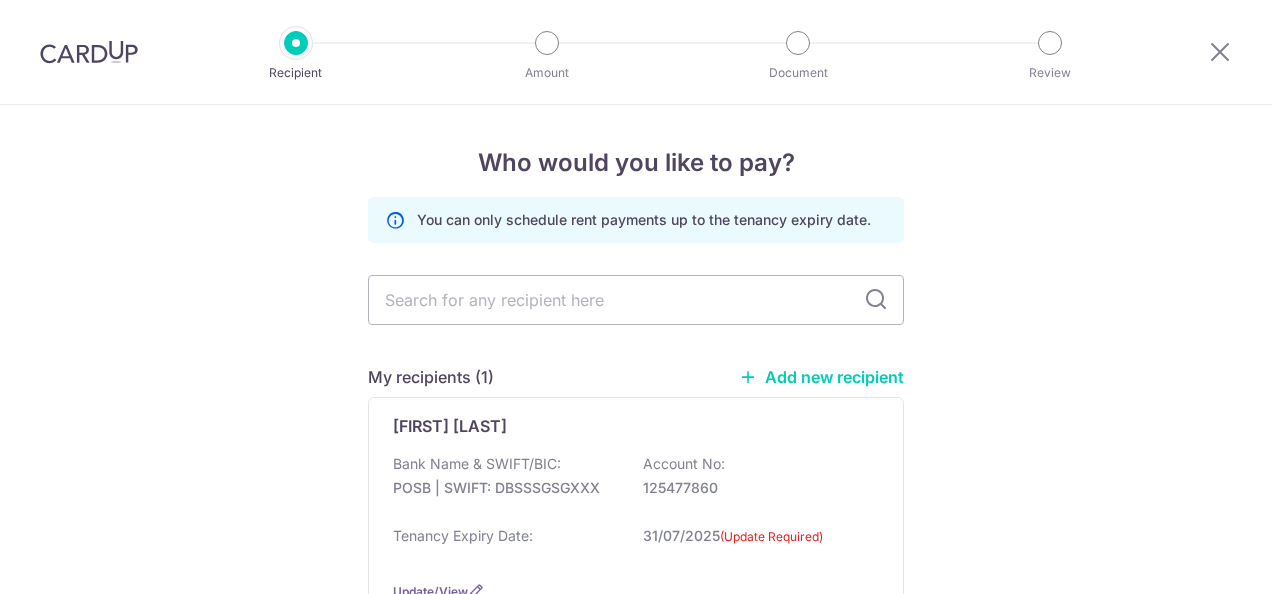 scroll, scrollTop: 0, scrollLeft: 0, axis: both 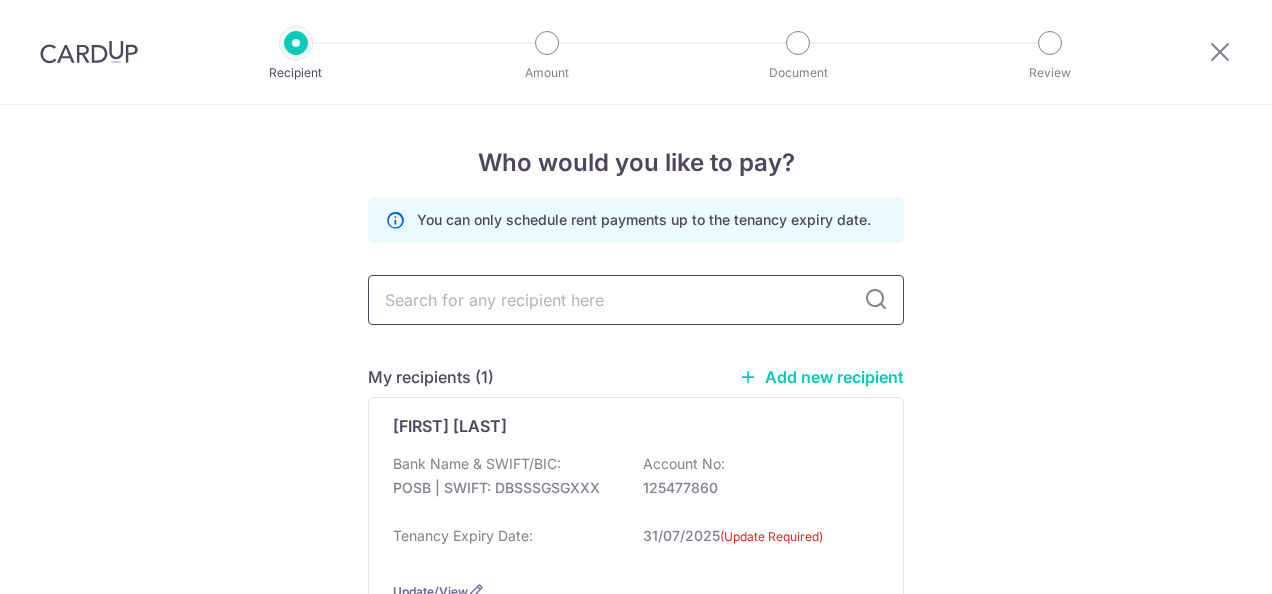 click at bounding box center (636, 300) 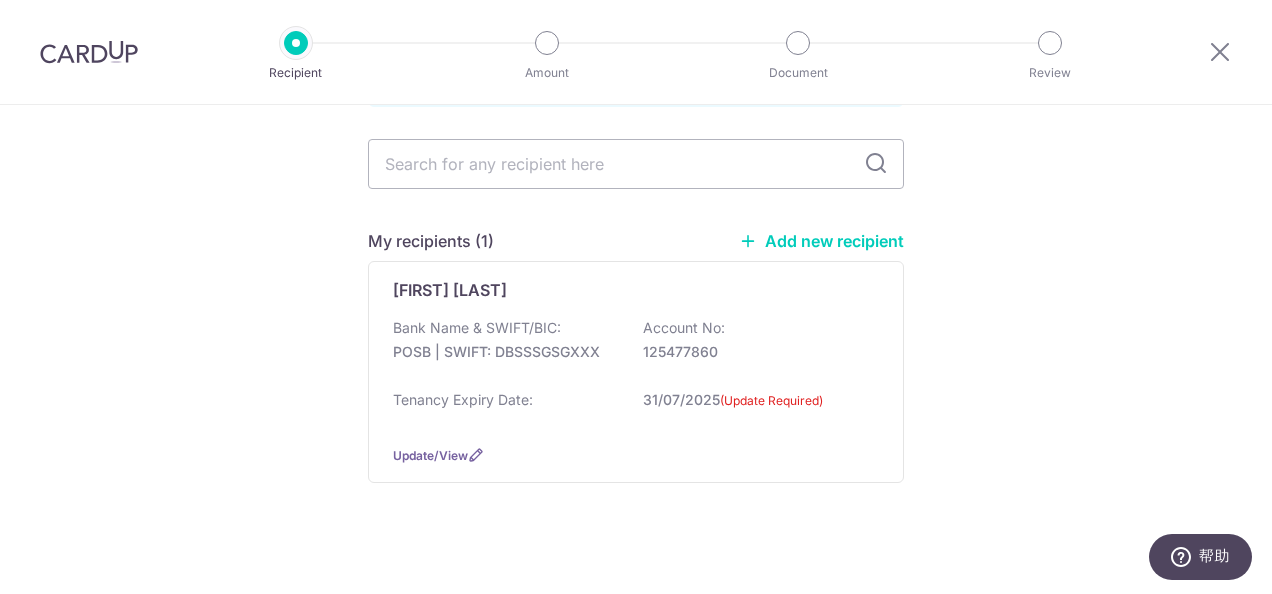 scroll, scrollTop: 148, scrollLeft: 0, axis: vertical 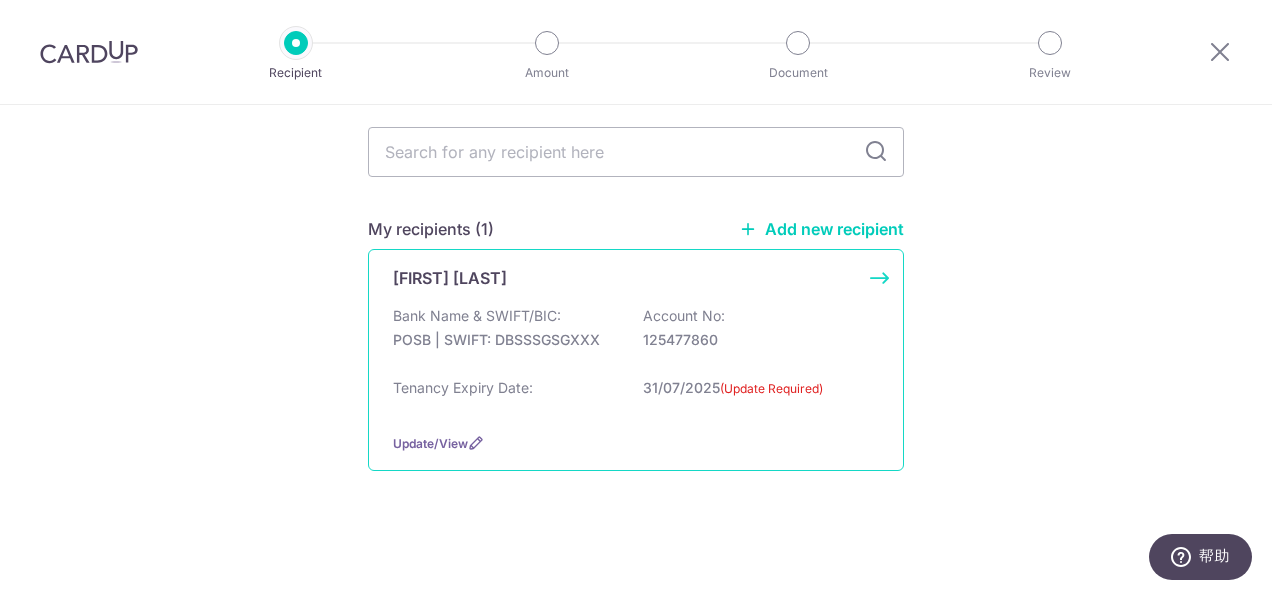 click on "Bank Name & SWIFT/BIC:" at bounding box center [477, 316] 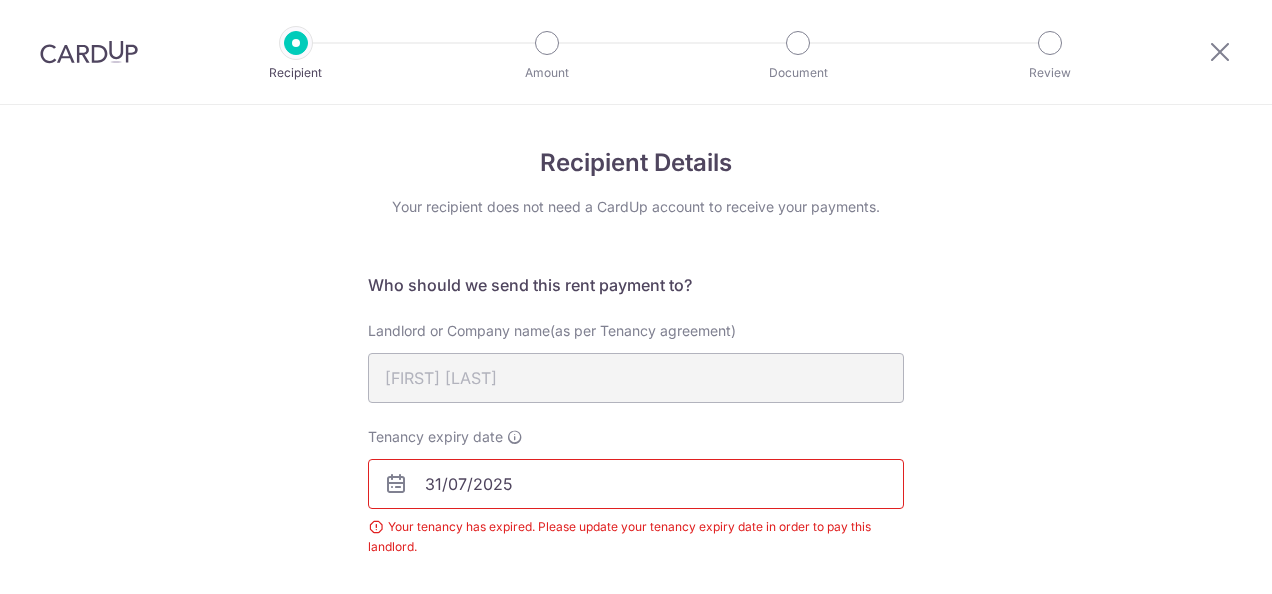 scroll, scrollTop: 0, scrollLeft: 0, axis: both 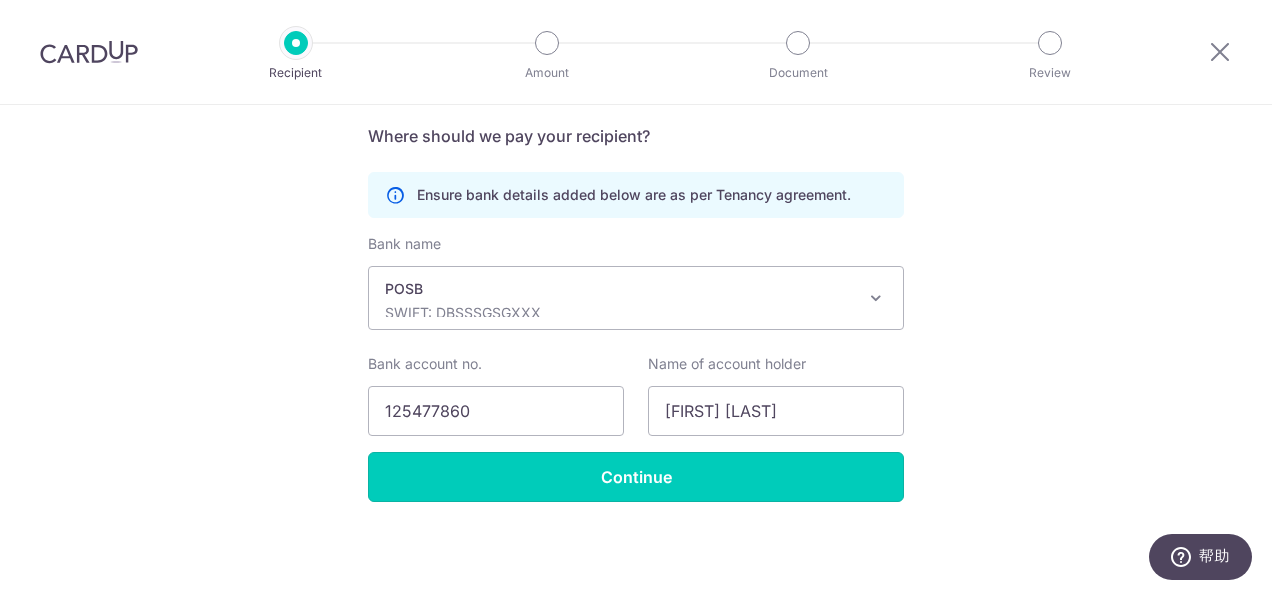 click on "Continue" at bounding box center (636, 477) 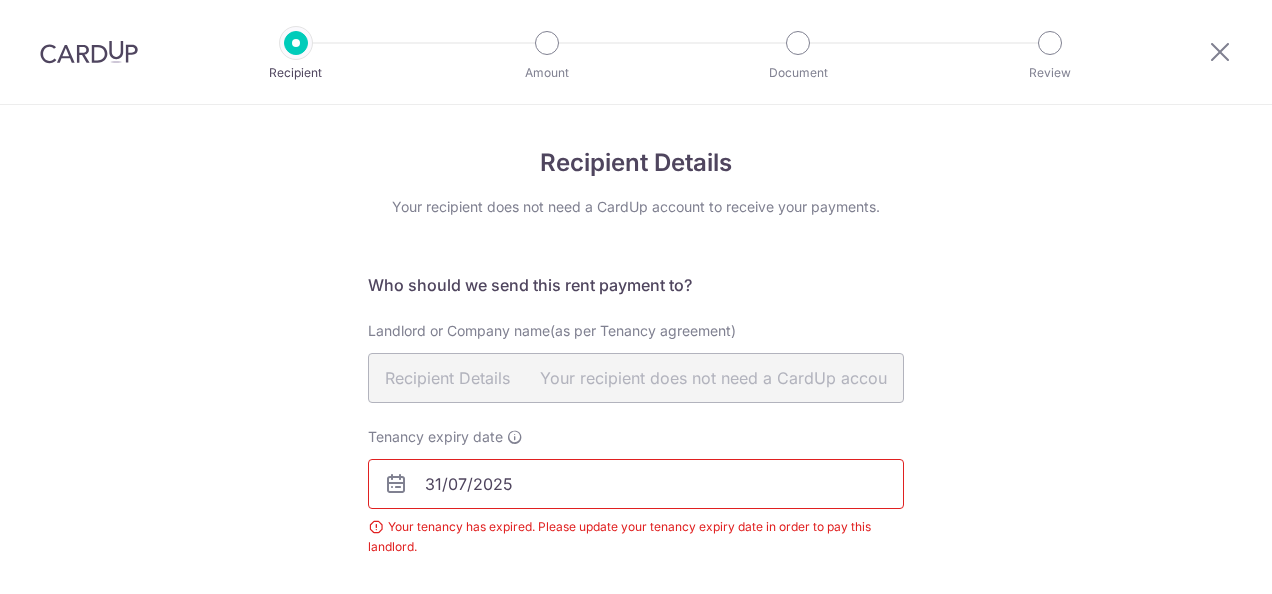 scroll, scrollTop: 0, scrollLeft: 0, axis: both 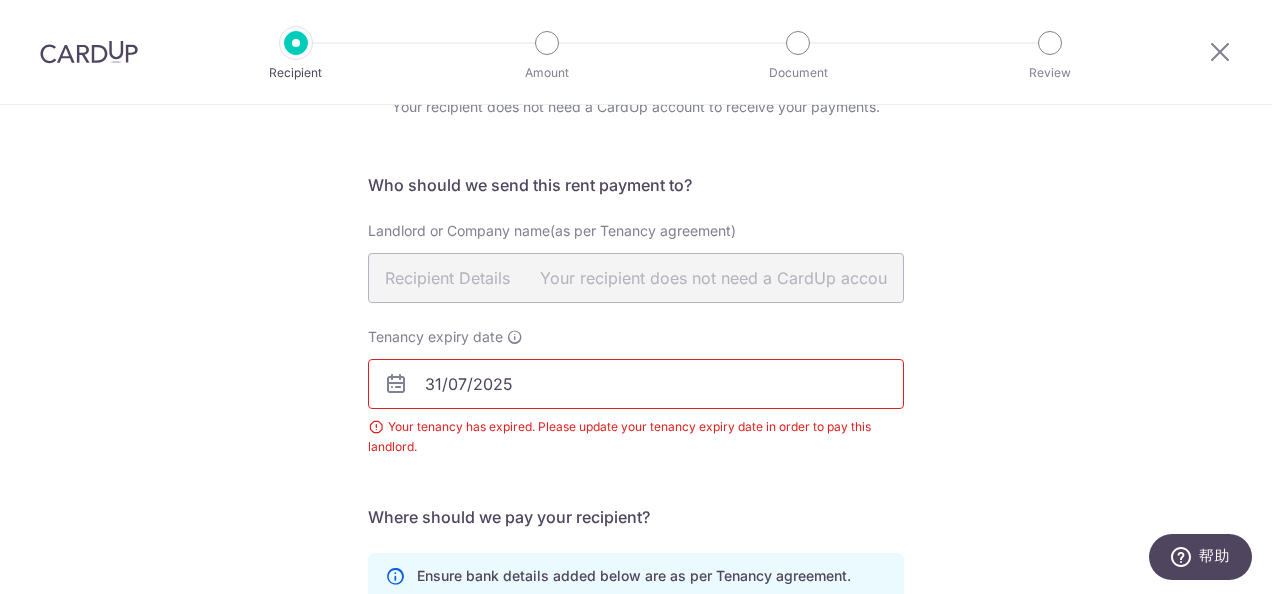 click on "31/07/2025" at bounding box center [636, 384] 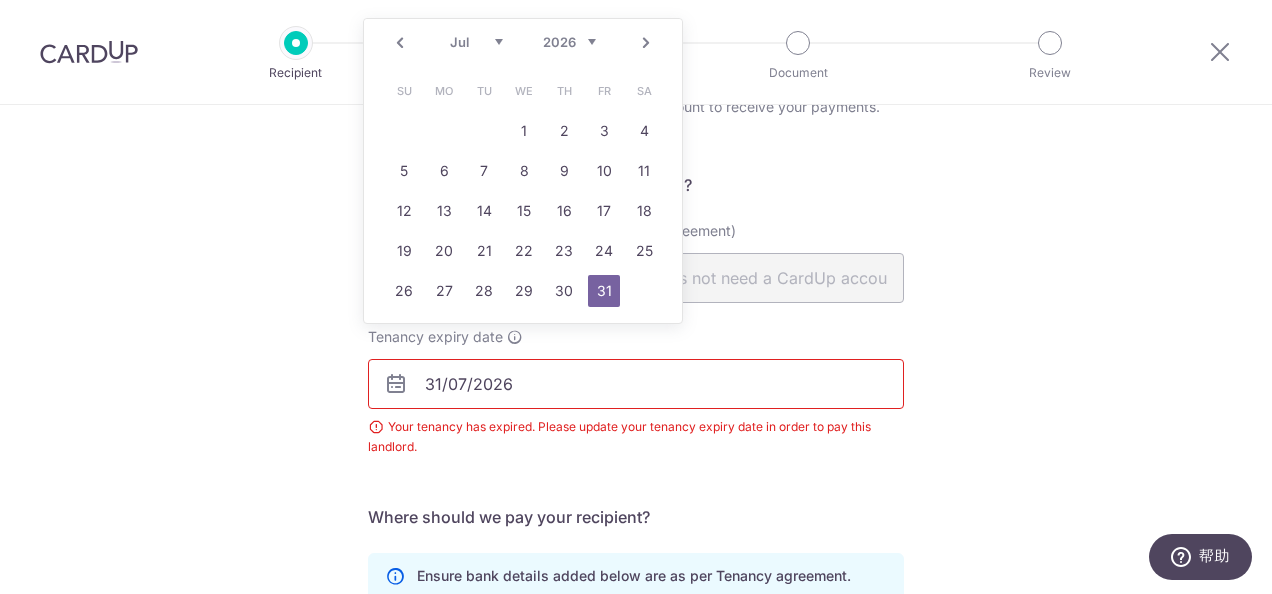 type on "31/07/2026" 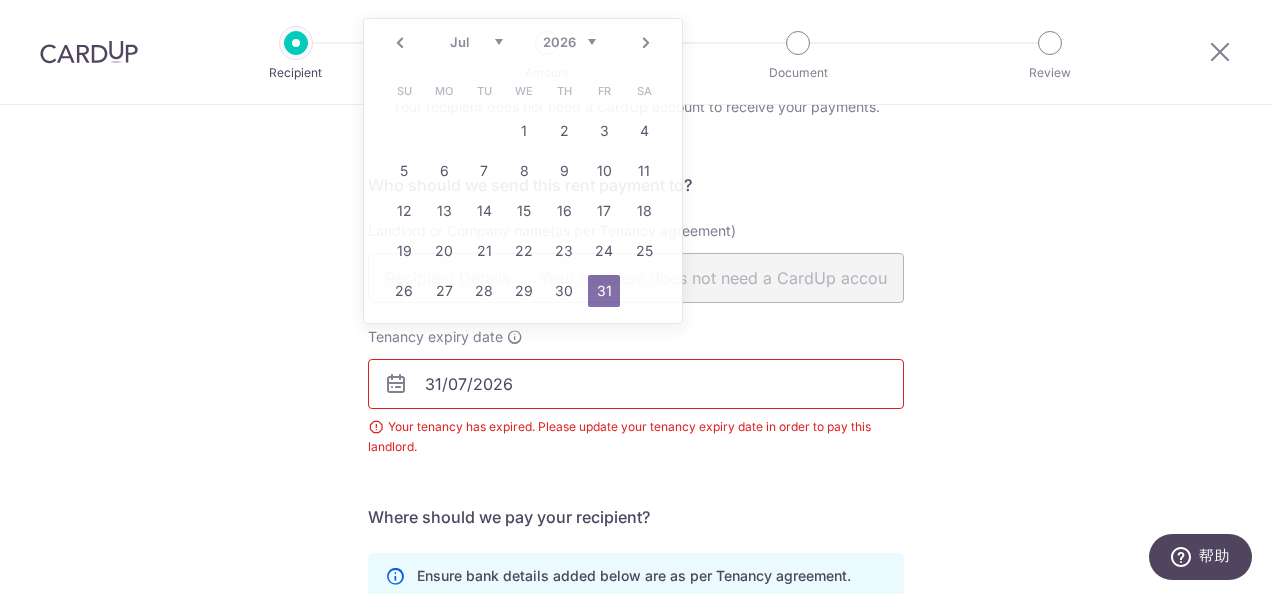 click on "Recipient Details
Your recipient does not need a CardUp account to receive your payments.
Who should we send this rent payment to?
Landlord or Company name(as per Tenancy agreement)
[FIRST] [LAST]
Tenancy expiry date
[DATE]
Your tenancy has expired. Please update your tenancy expiry date in order to pay this landlord.
Translation missing: en.no key
URL
Telephone" at bounding box center (636, 491) 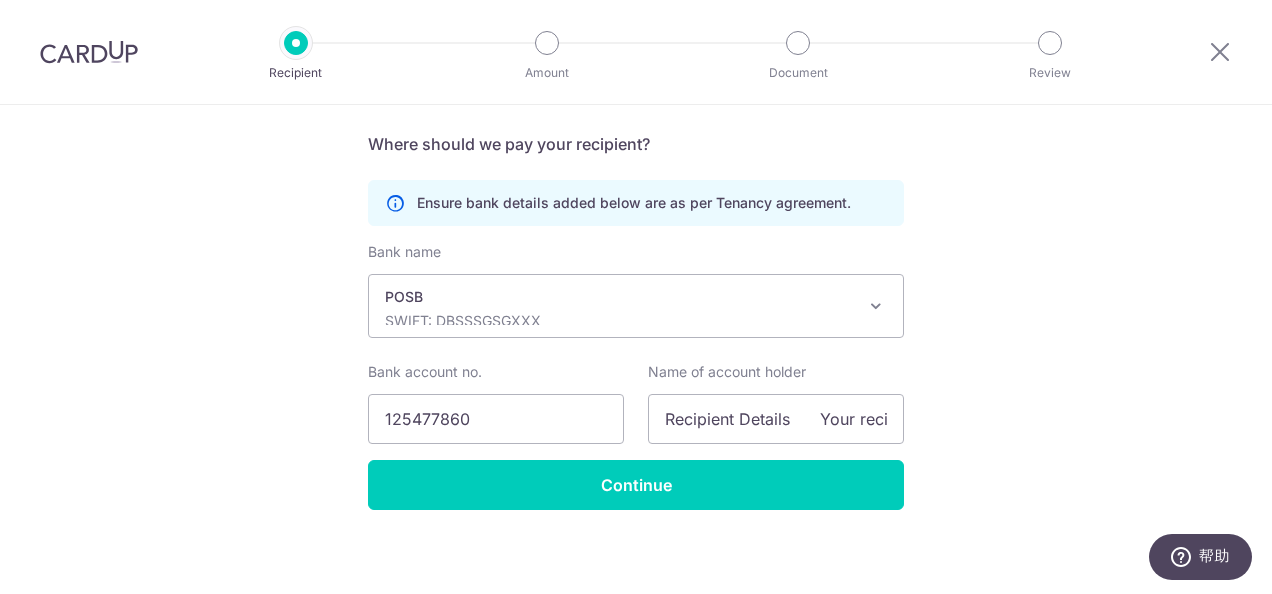 scroll, scrollTop: 481, scrollLeft: 0, axis: vertical 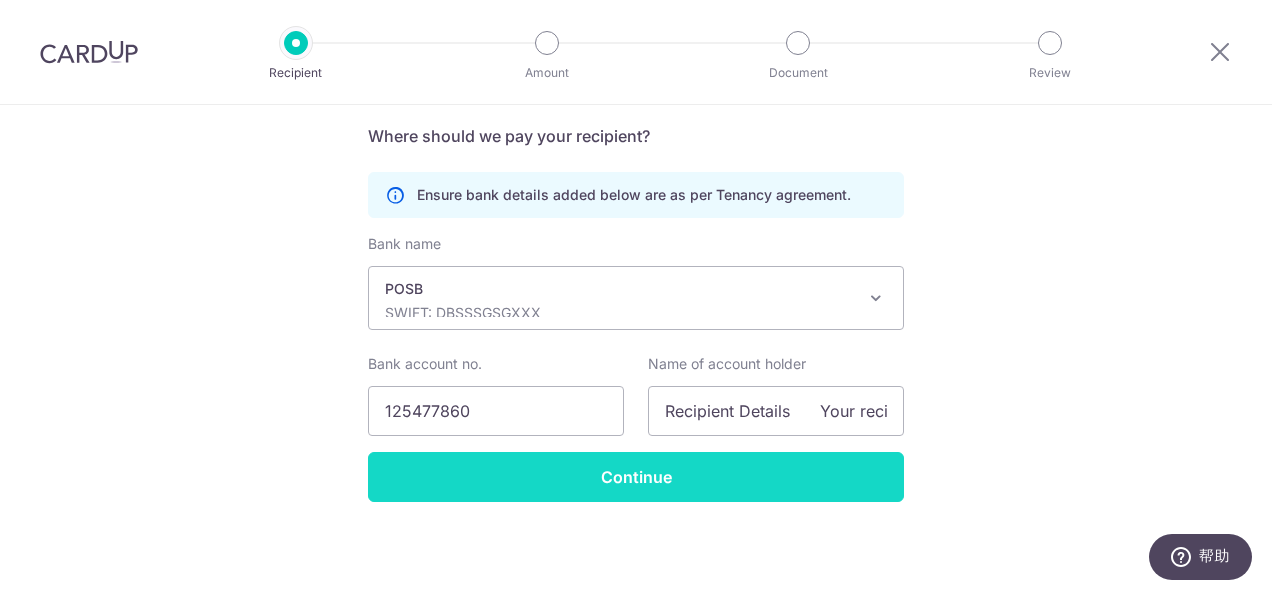click on "Continue" at bounding box center [636, 477] 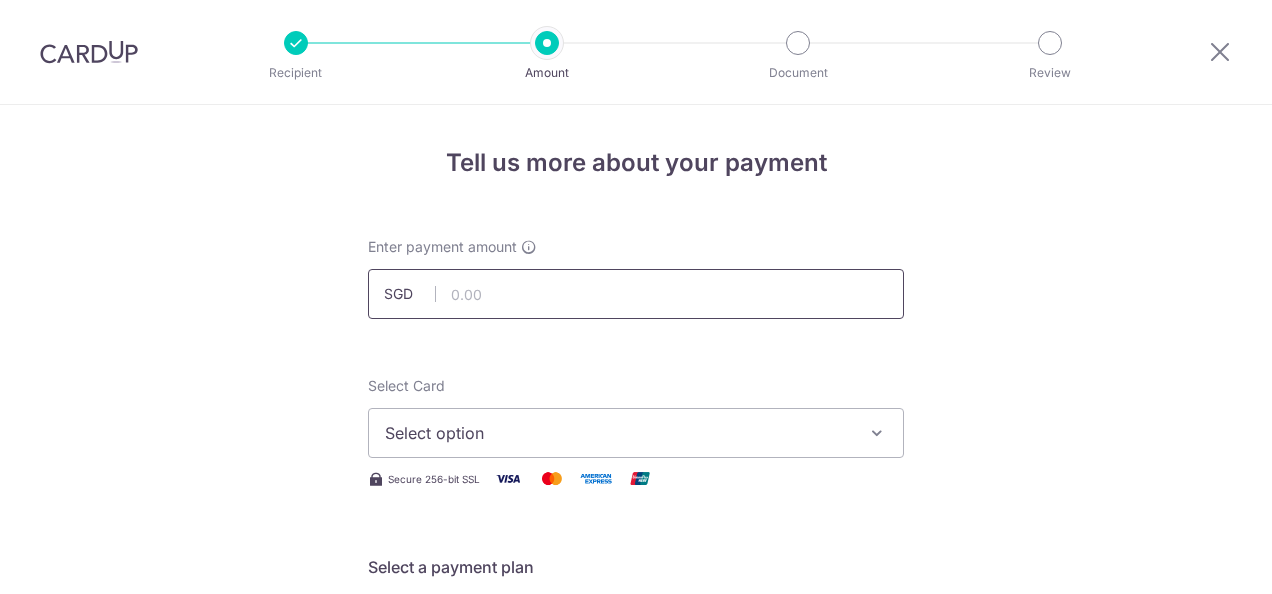 scroll, scrollTop: 0, scrollLeft: 0, axis: both 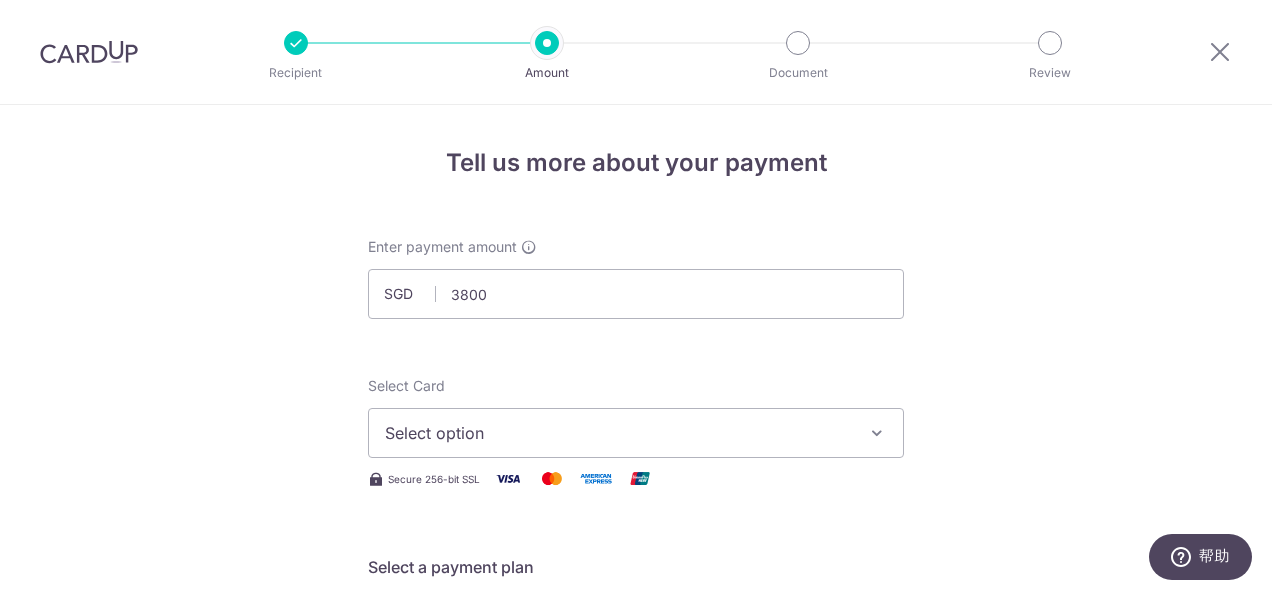 type on "3,800.00" 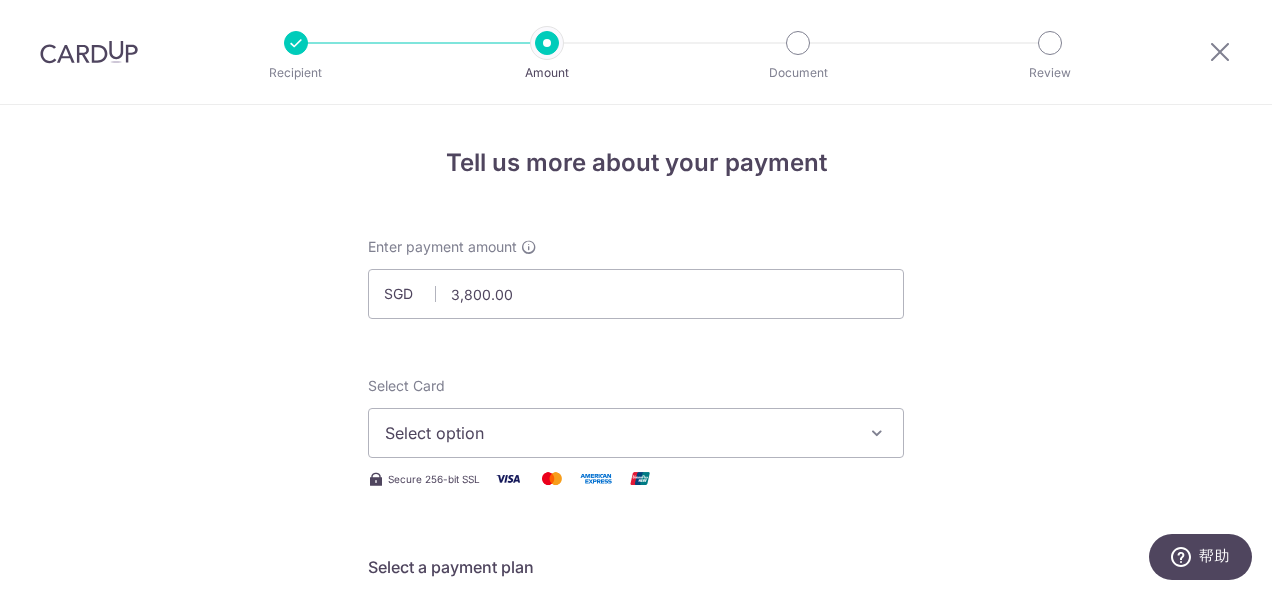 click on "Tell us more about your payment
Enter payment amount
SGD
3,800.00
3800.00
Select Card
Select option
Add credit card
Your Cards
**** 6258
**** 5502
Secure 256-bit SSL
Text
New card details
Card" at bounding box center (636, 1009) 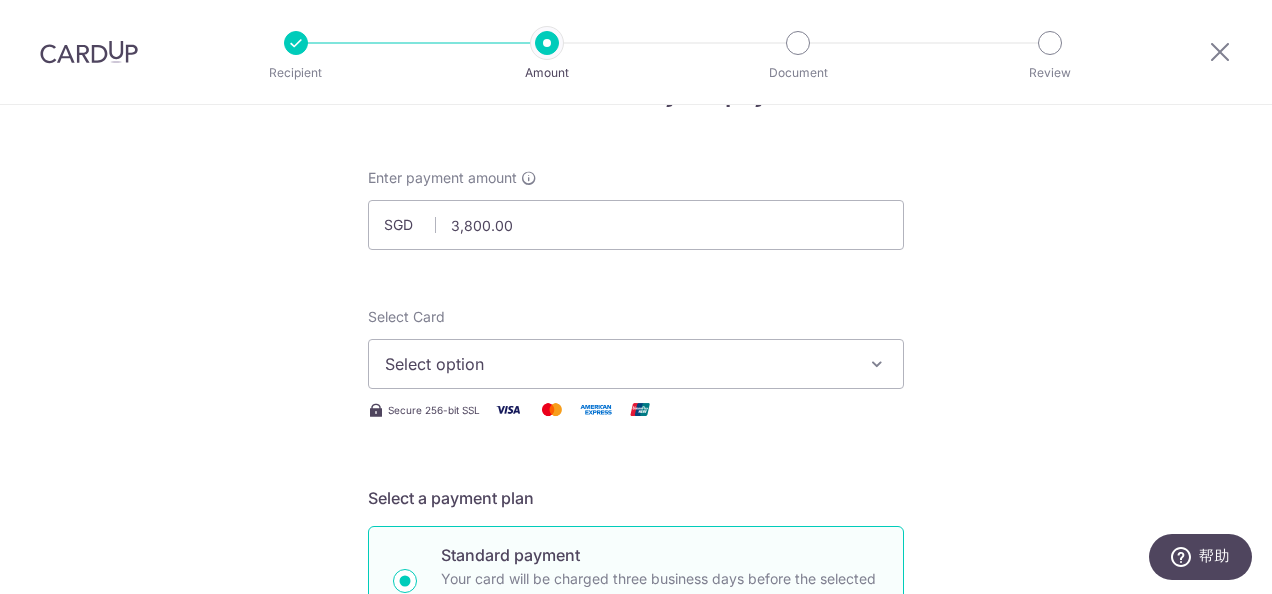 scroll, scrollTop: 100, scrollLeft: 0, axis: vertical 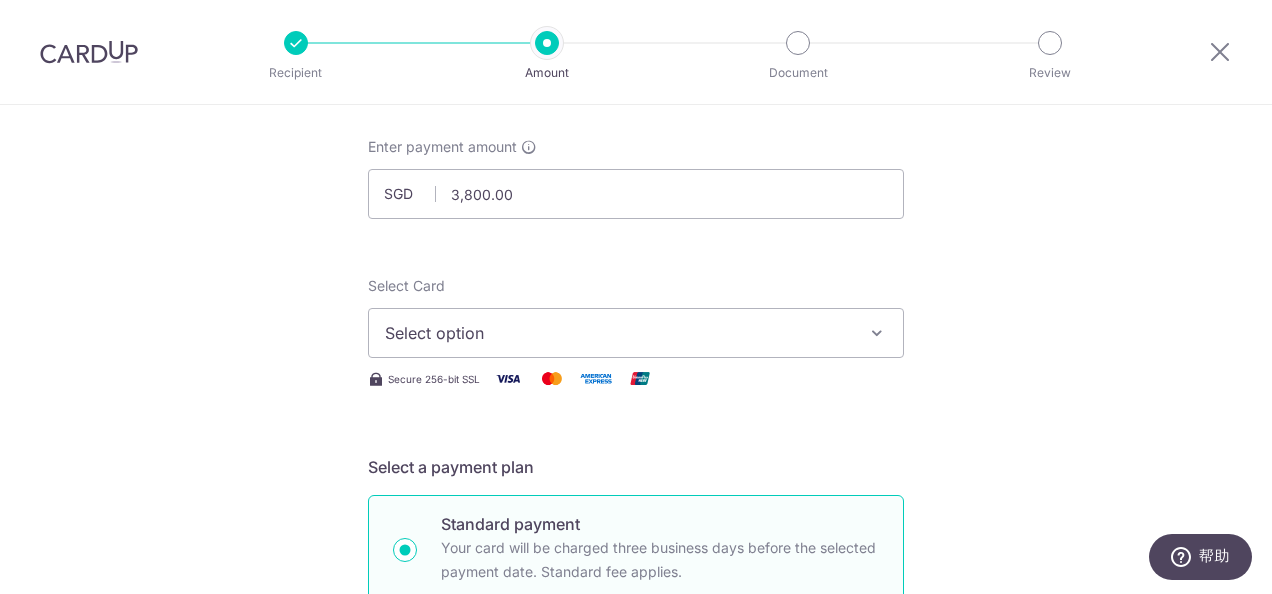 click at bounding box center (877, 333) 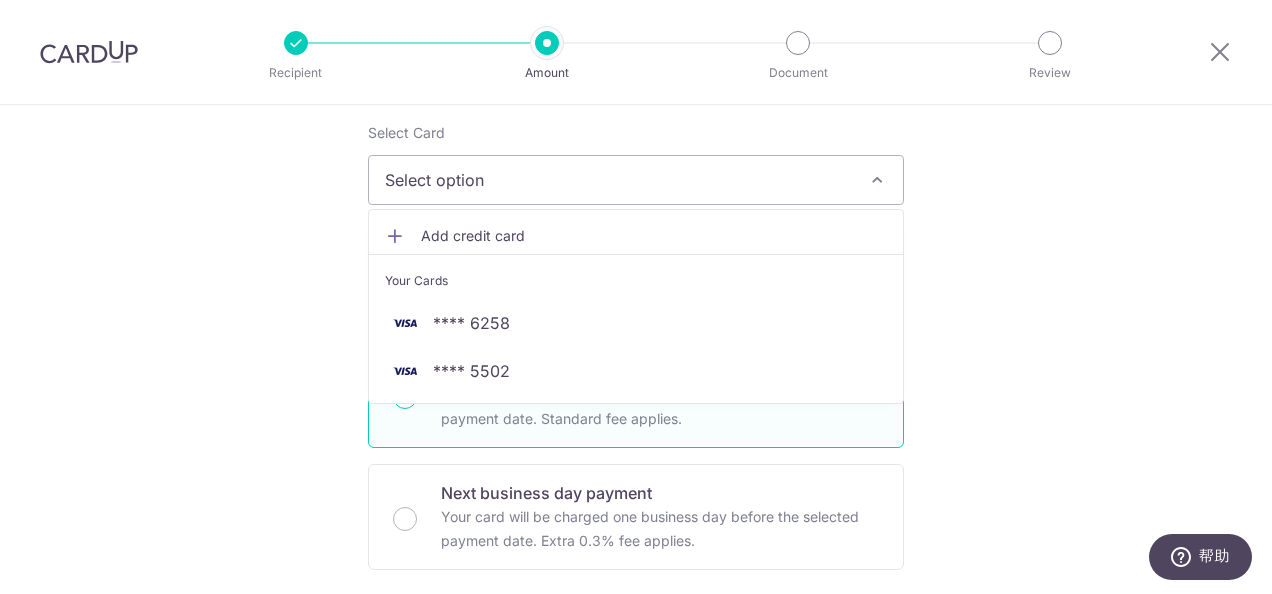 scroll, scrollTop: 300, scrollLeft: 0, axis: vertical 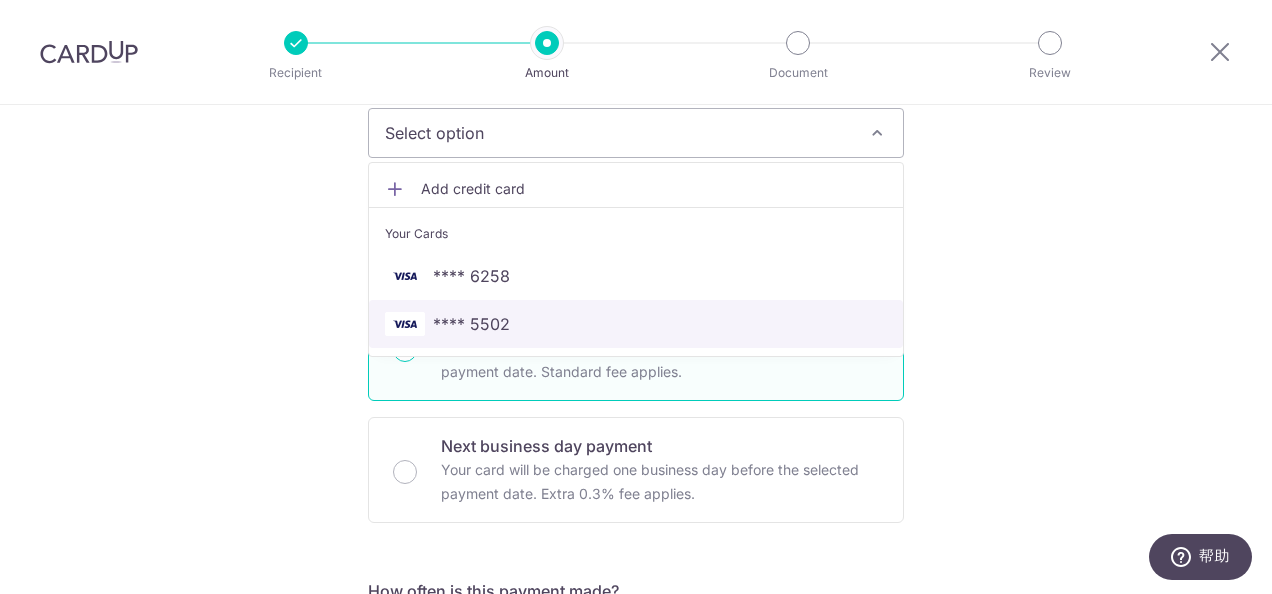 click on "**** 5502" at bounding box center [636, 324] 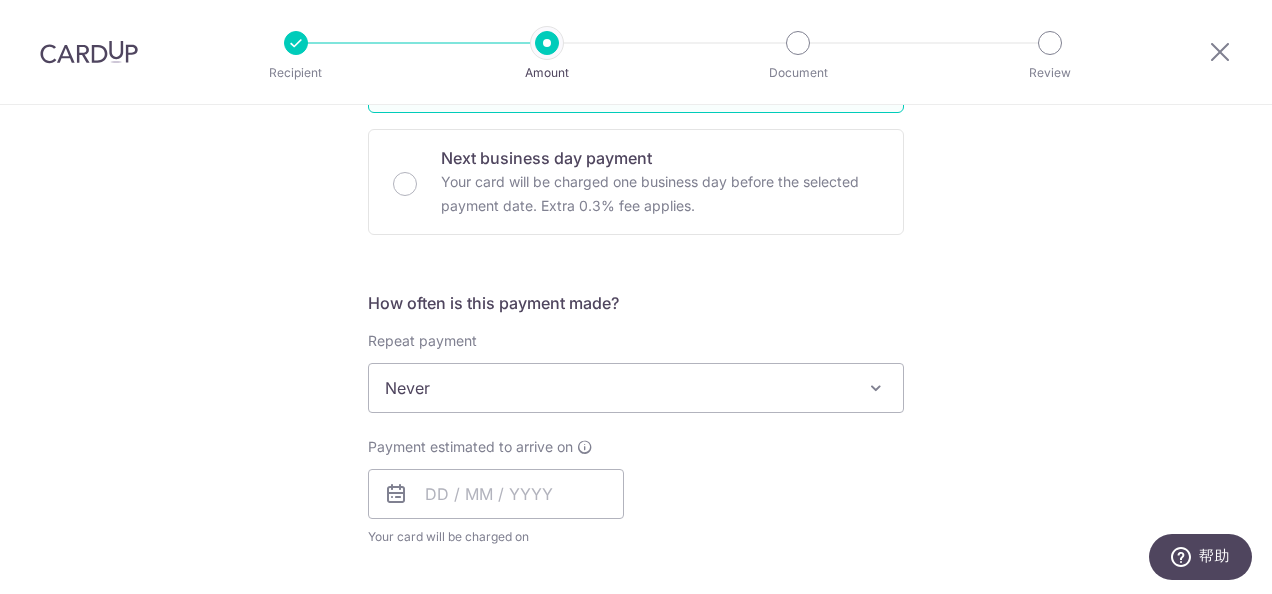 scroll, scrollTop: 700, scrollLeft: 0, axis: vertical 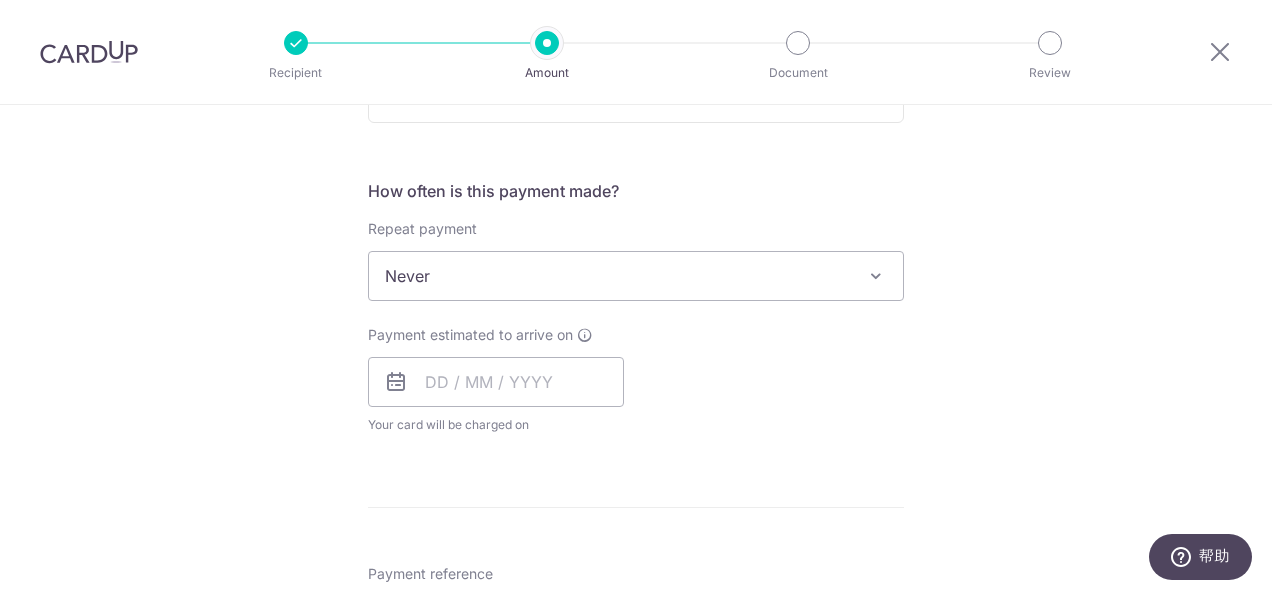 click at bounding box center [876, 276] 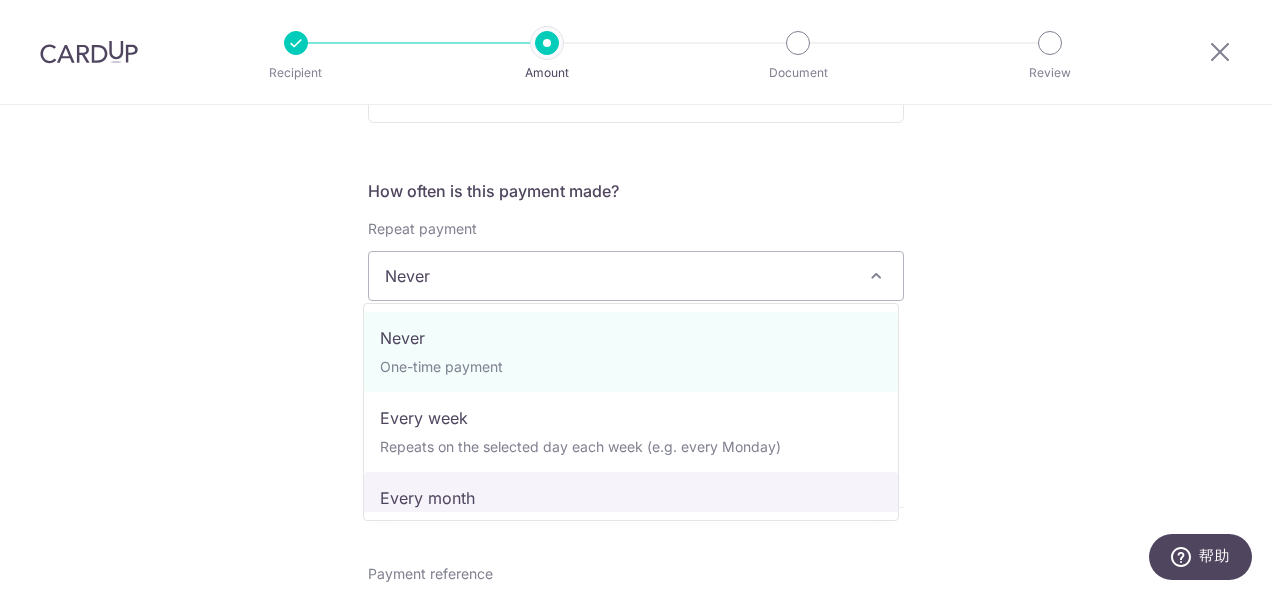 select on "3" 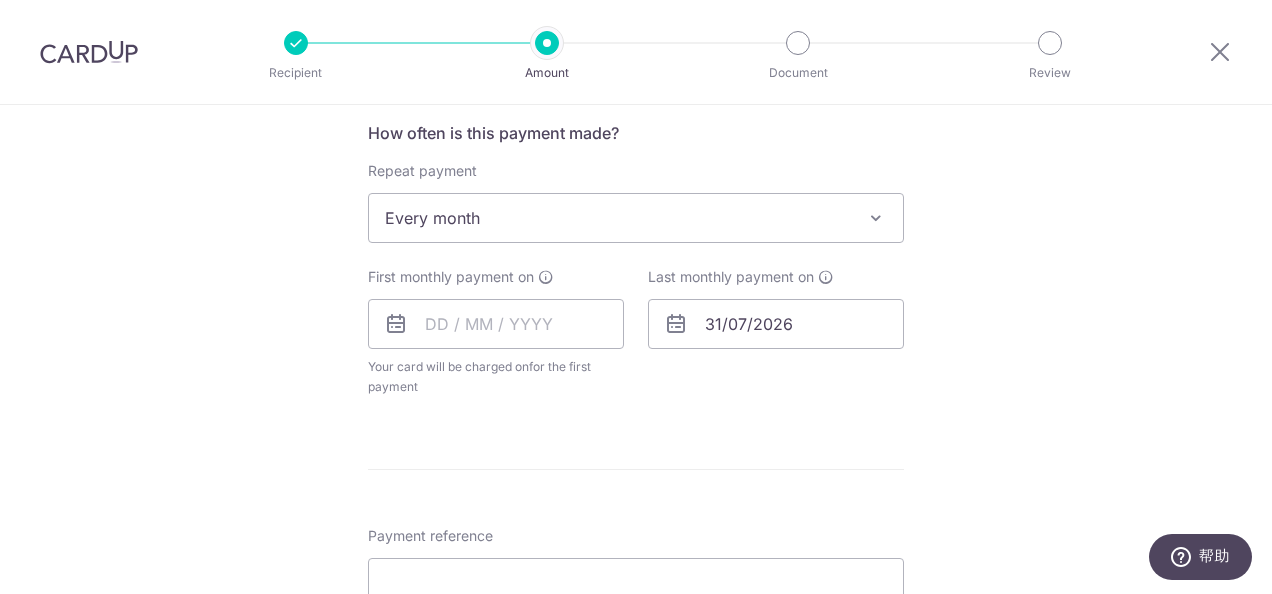 scroll, scrollTop: 800, scrollLeft: 0, axis: vertical 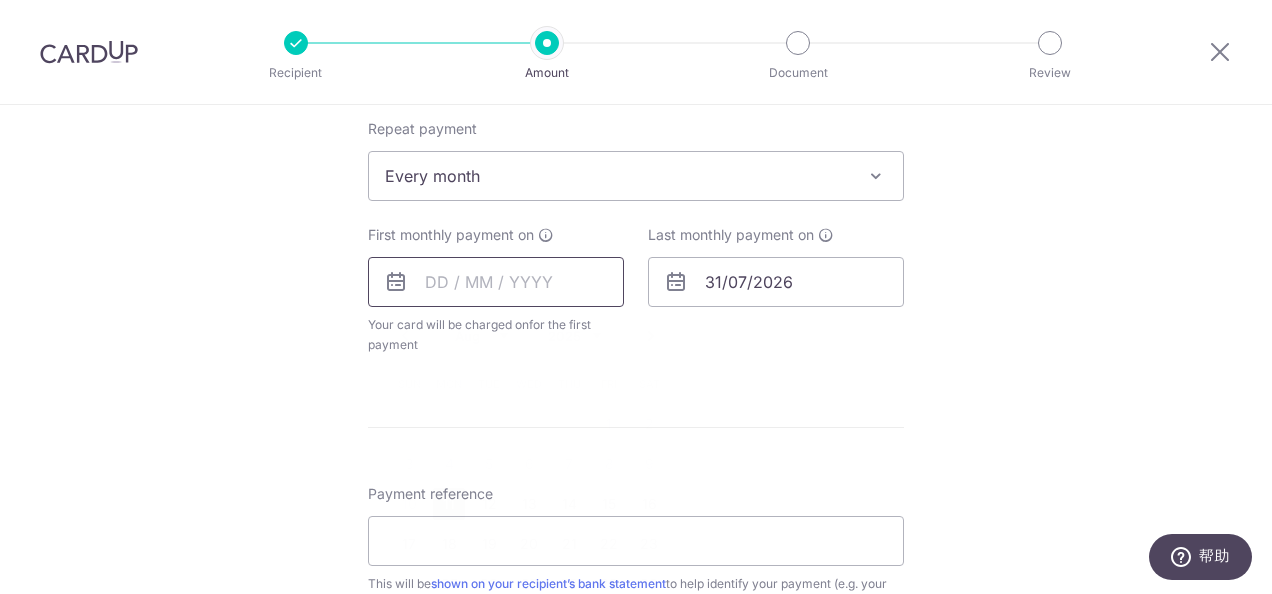 click at bounding box center (496, 282) 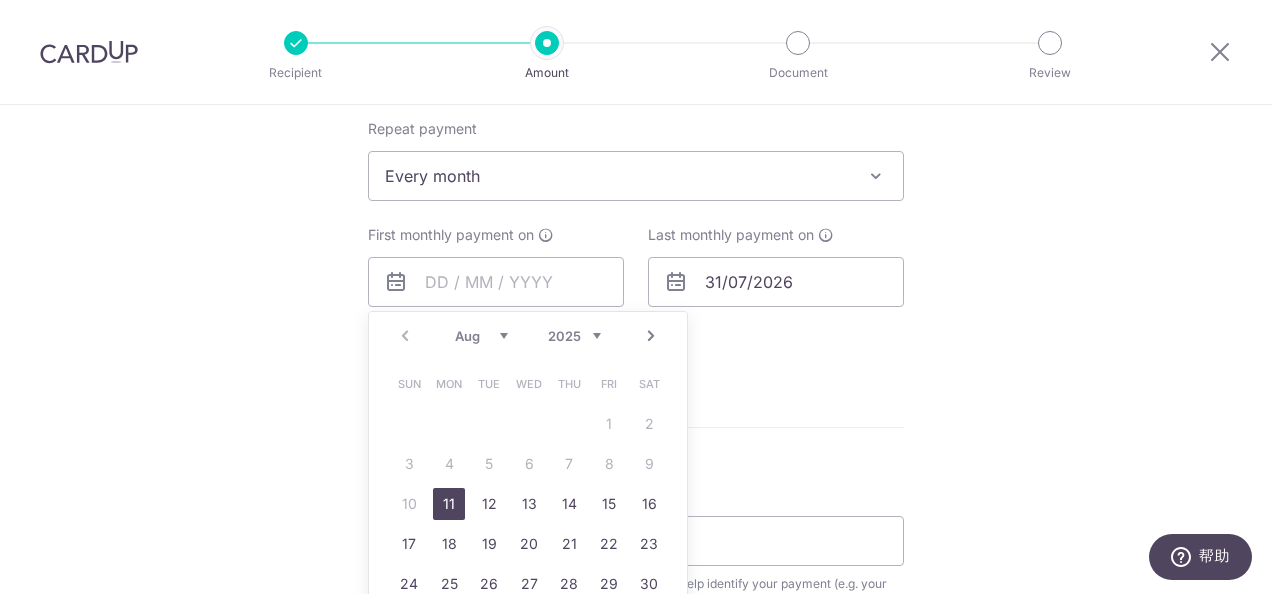 click on "Aug Sep Oct Nov Dec" at bounding box center [481, 336] 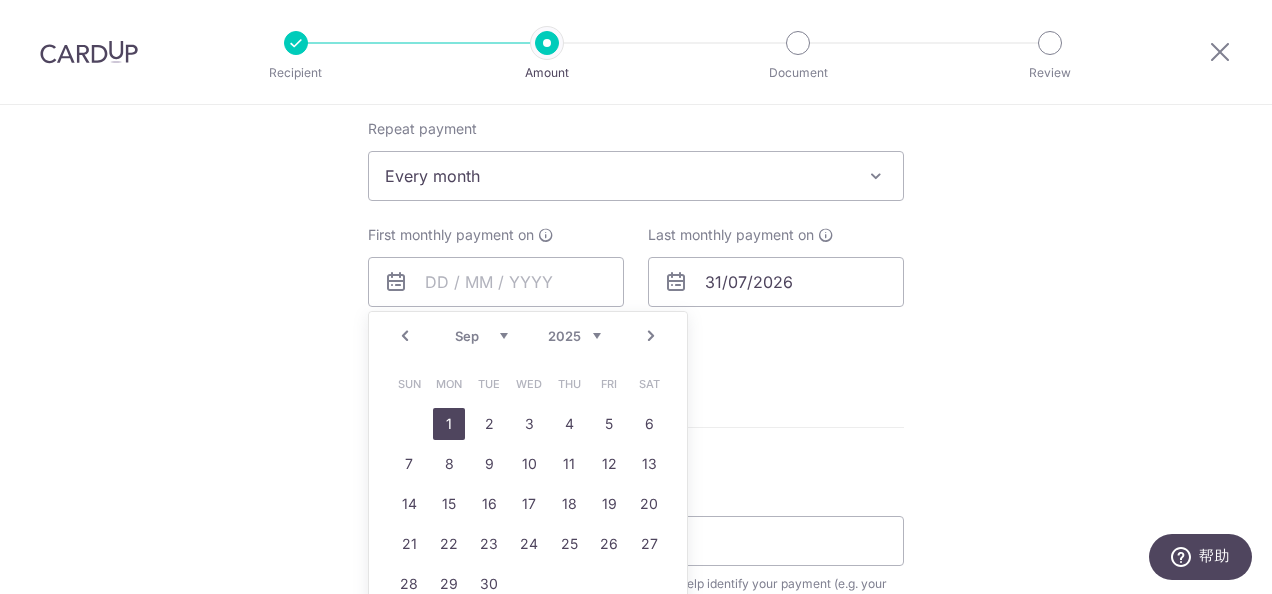 click on "1" at bounding box center (449, 424) 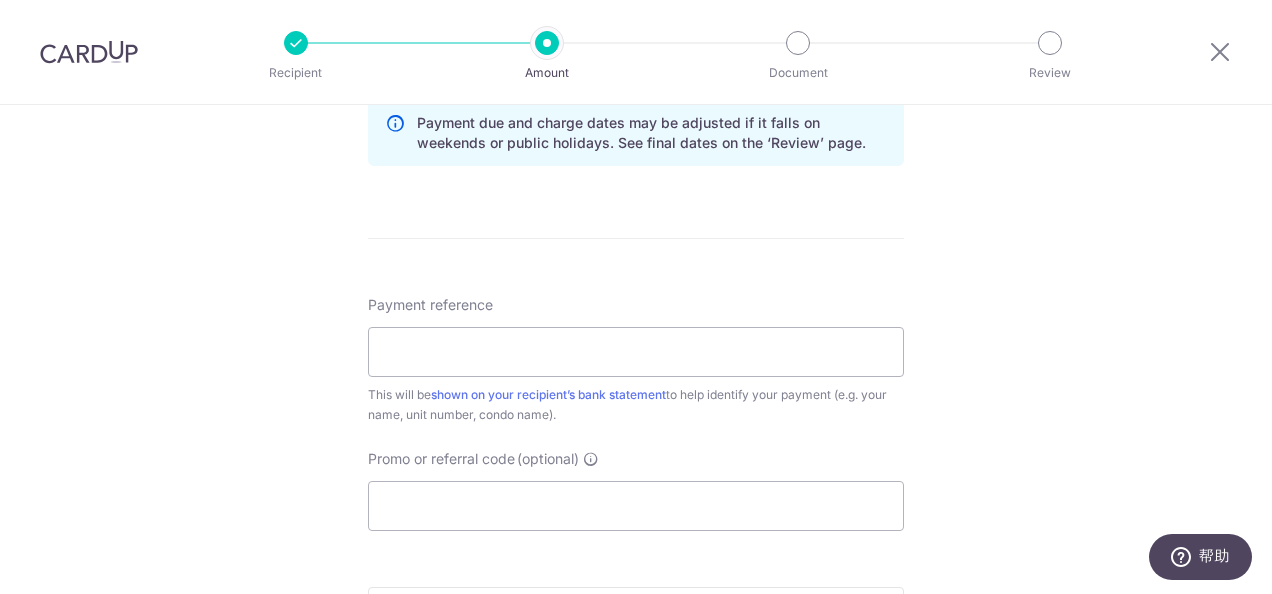 scroll, scrollTop: 1100, scrollLeft: 0, axis: vertical 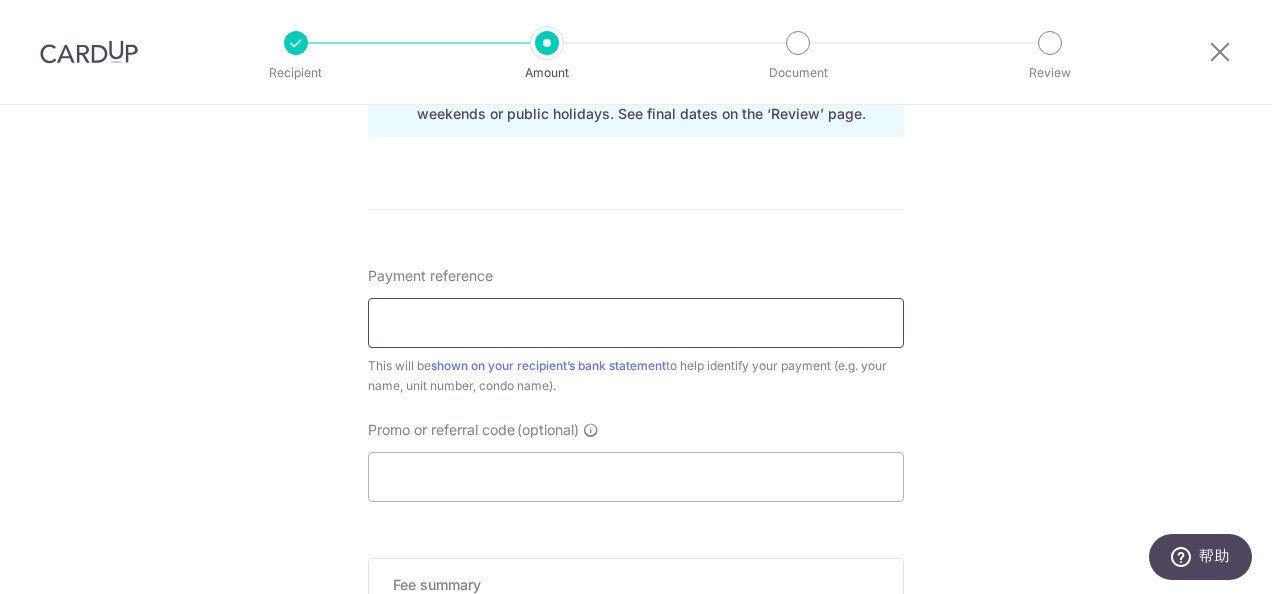 click on "Payment reference" at bounding box center [636, 323] 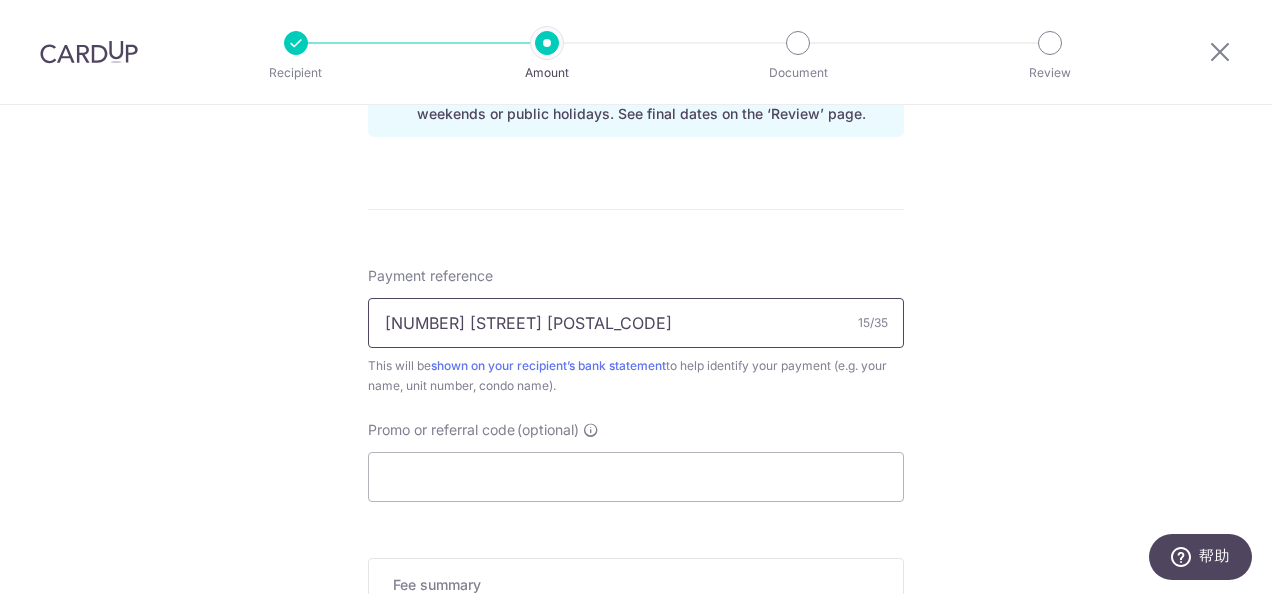 scroll, scrollTop: 1200, scrollLeft: 0, axis: vertical 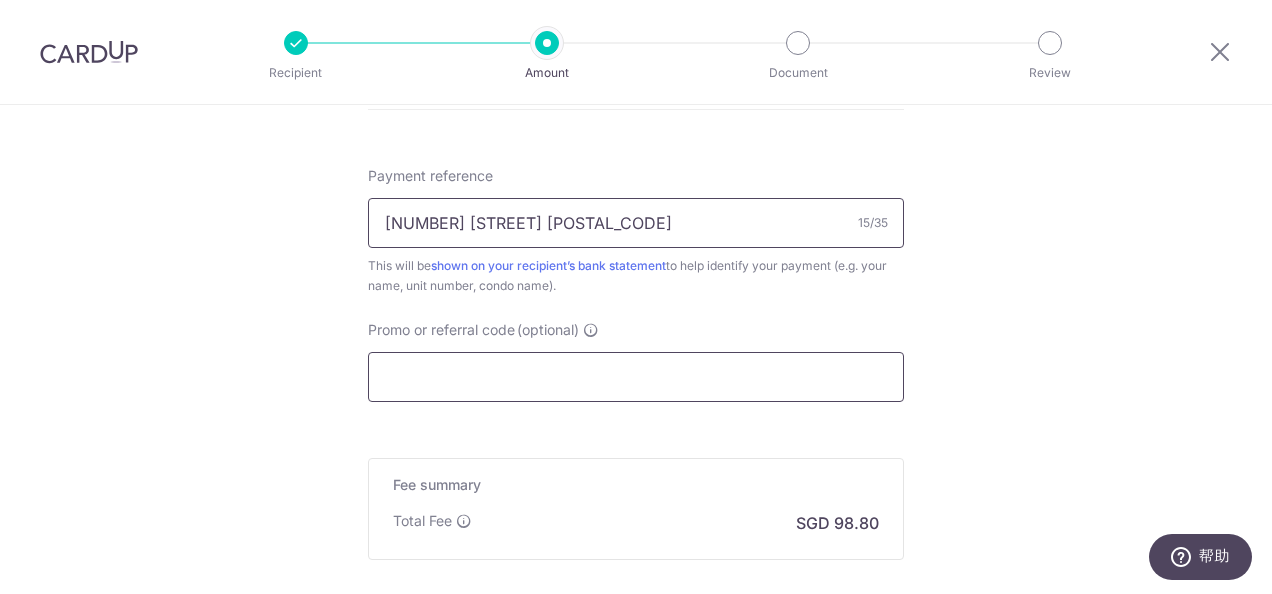 type on "3 ROSEWOOD 0705" 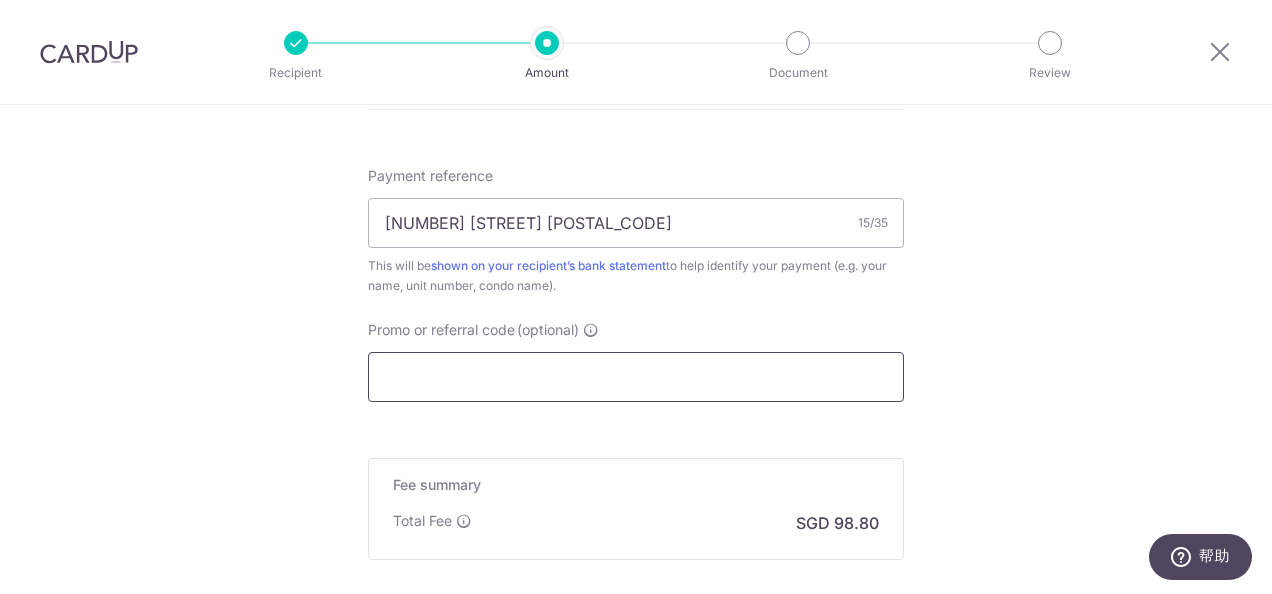 click on "Promo or referral code
(optional)" at bounding box center [636, 377] 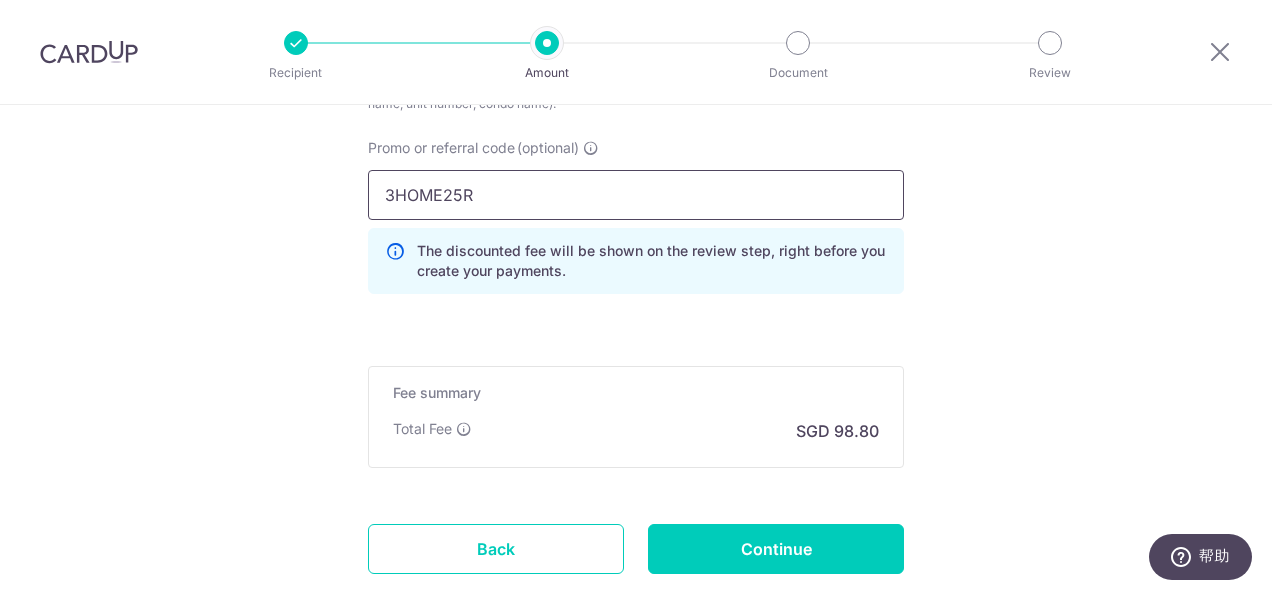 scroll, scrollTop: 1400, scrollLeft: 0, axis: vertical 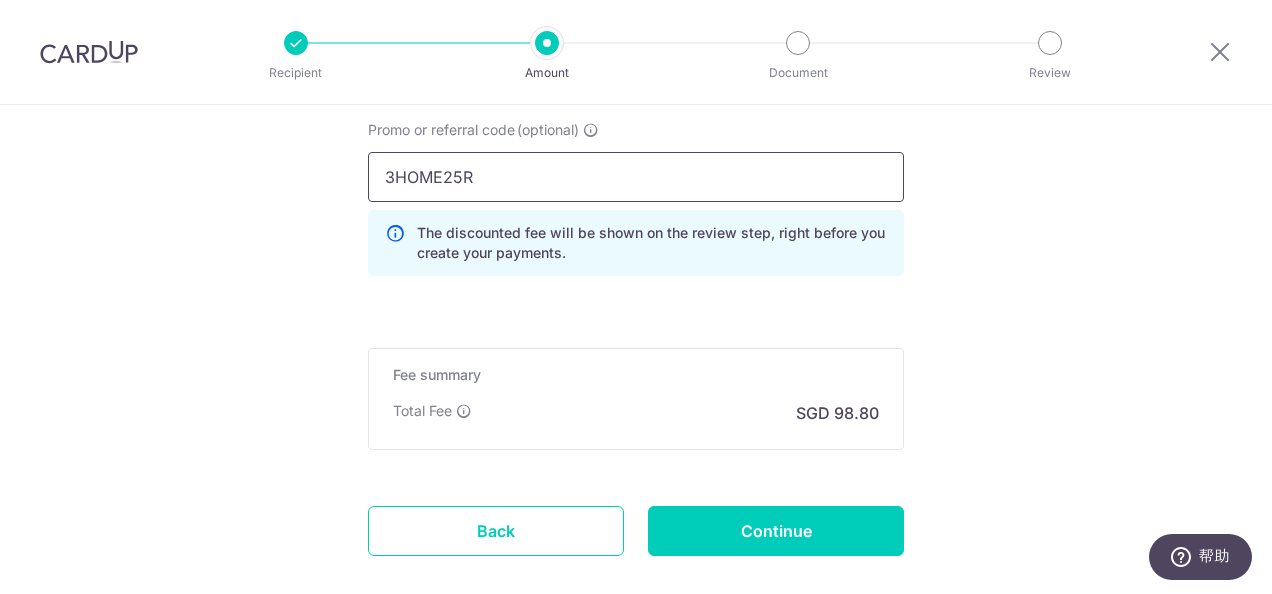 type on "3HOME25R" 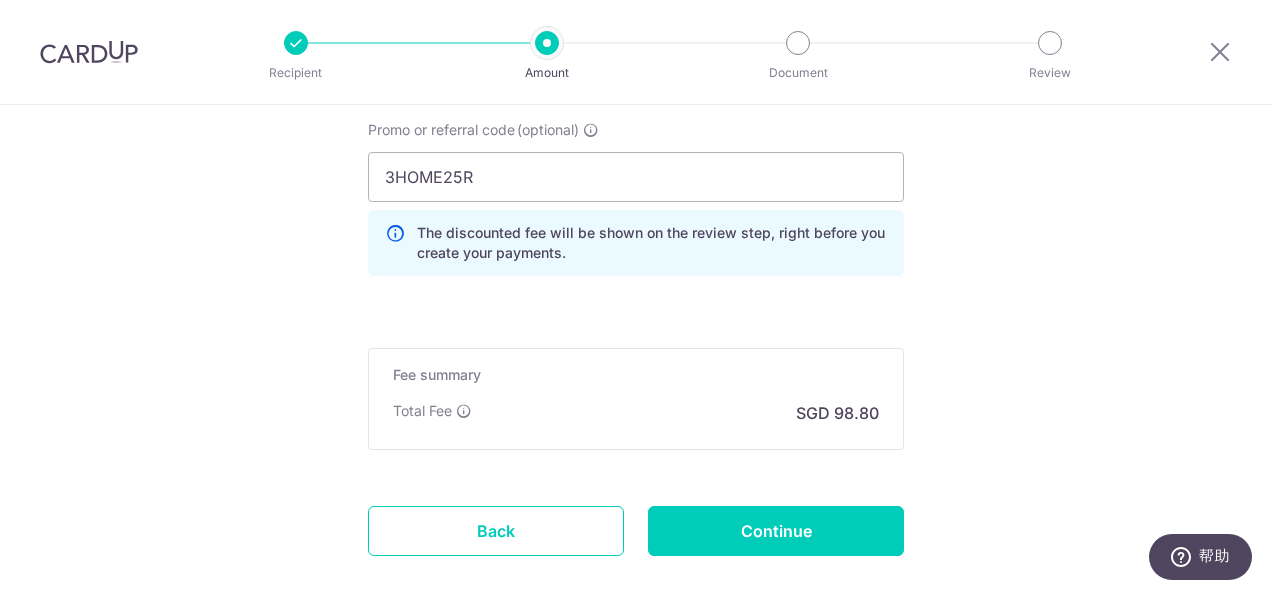 click on "Tell us more about your payment
Enter payment amount
SGD
3,800.00
3800.00
Select Card
**** 5502
Add credit card
Your Cards
**** 6258
**** 5502
Secure 256-bit SSL
Text
New card details
Card
Secure 256-bit SSL" at bounding box center (636, -295) 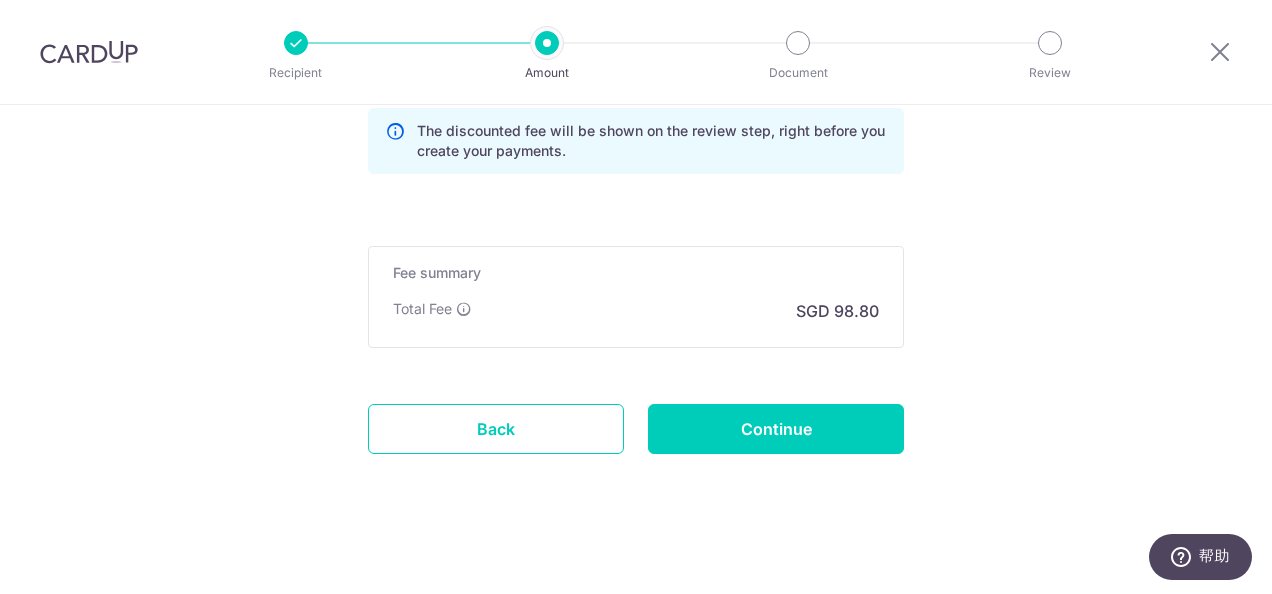 scroll, scrollTop: 1506, scrollLeft: 0, axis: vertical 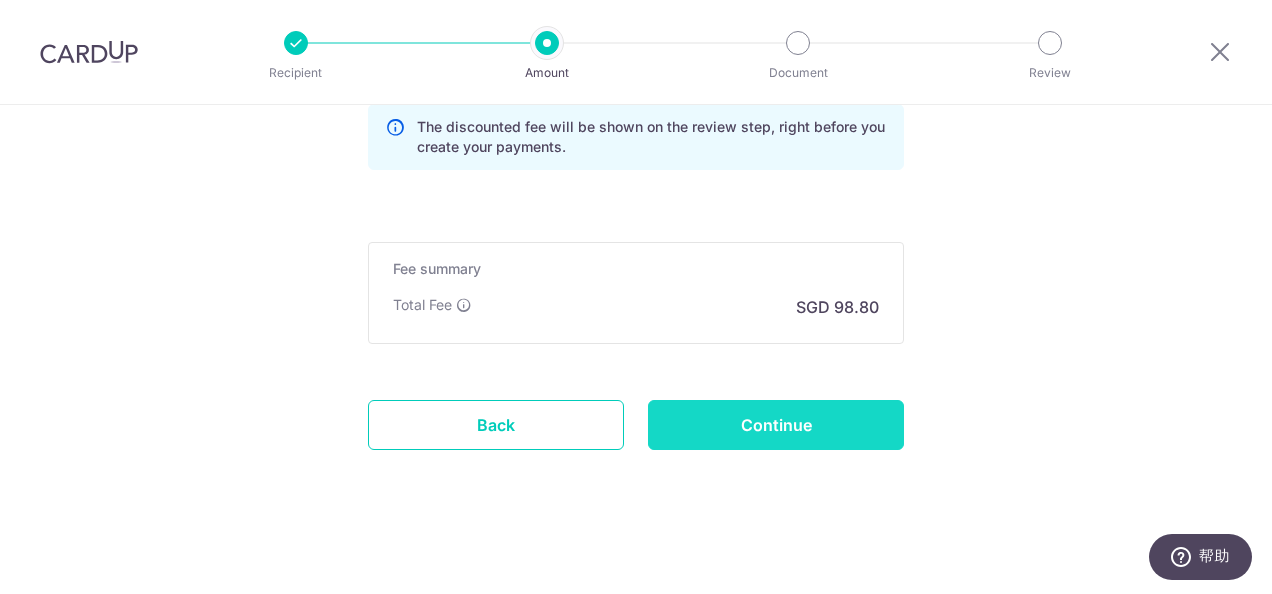 click on "Continue" at bounding box center (776, 425) 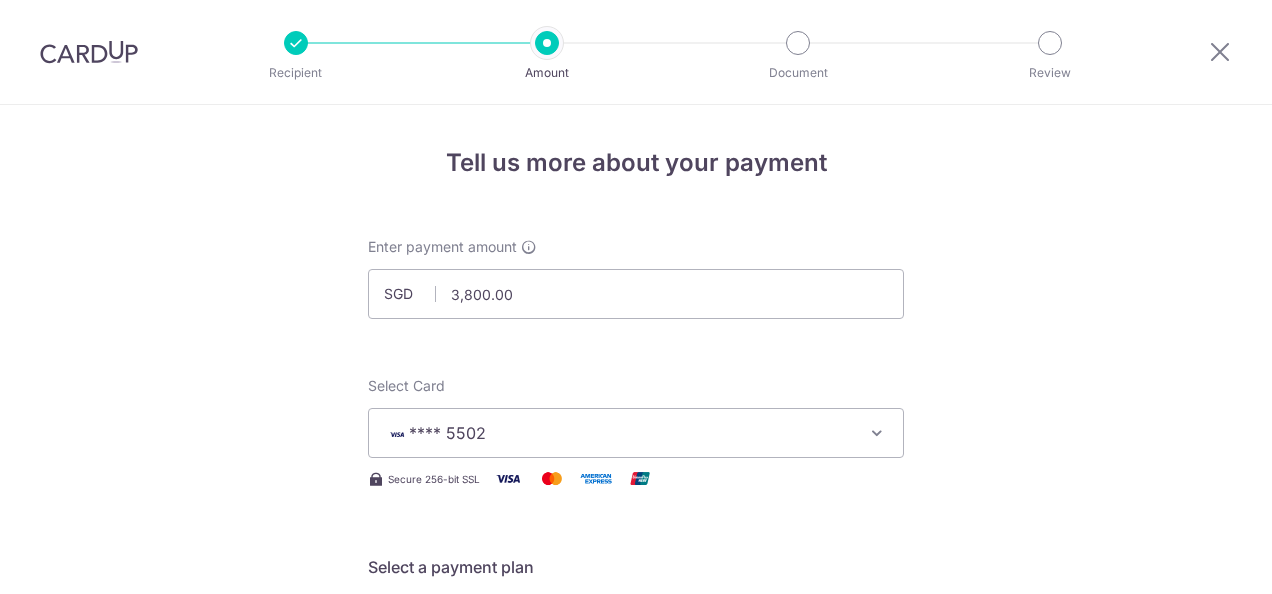 scroll, scrollTop: 0, scrollLeft: 0, axis: both 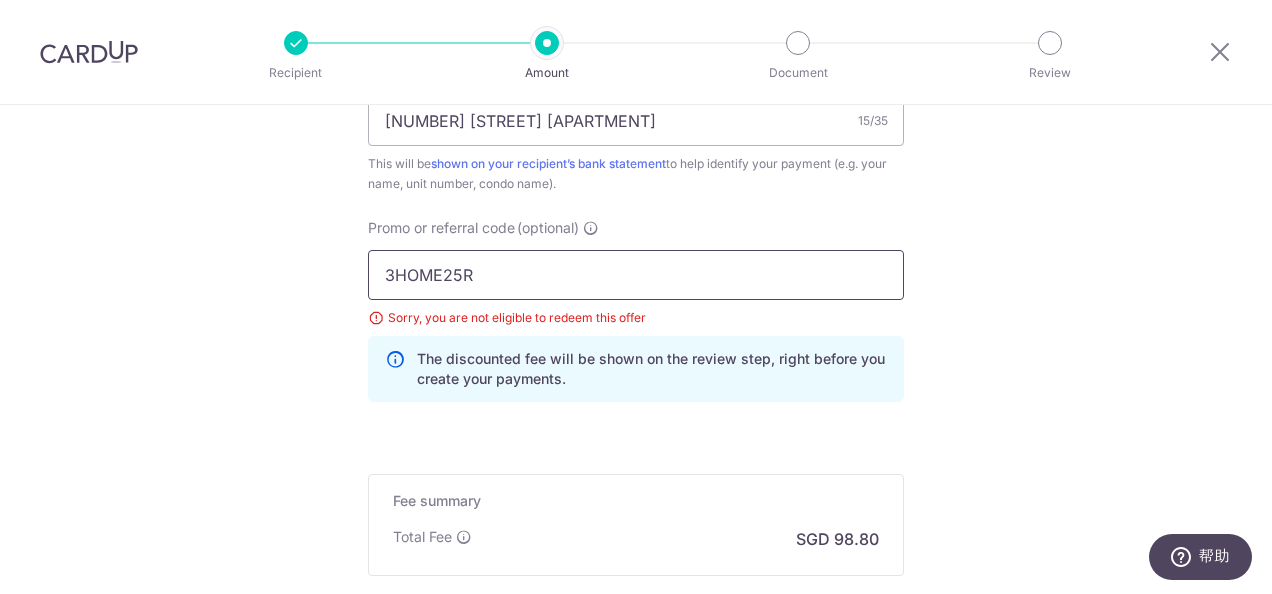 click on "3HOME25R" at bounding box center (636, 275) 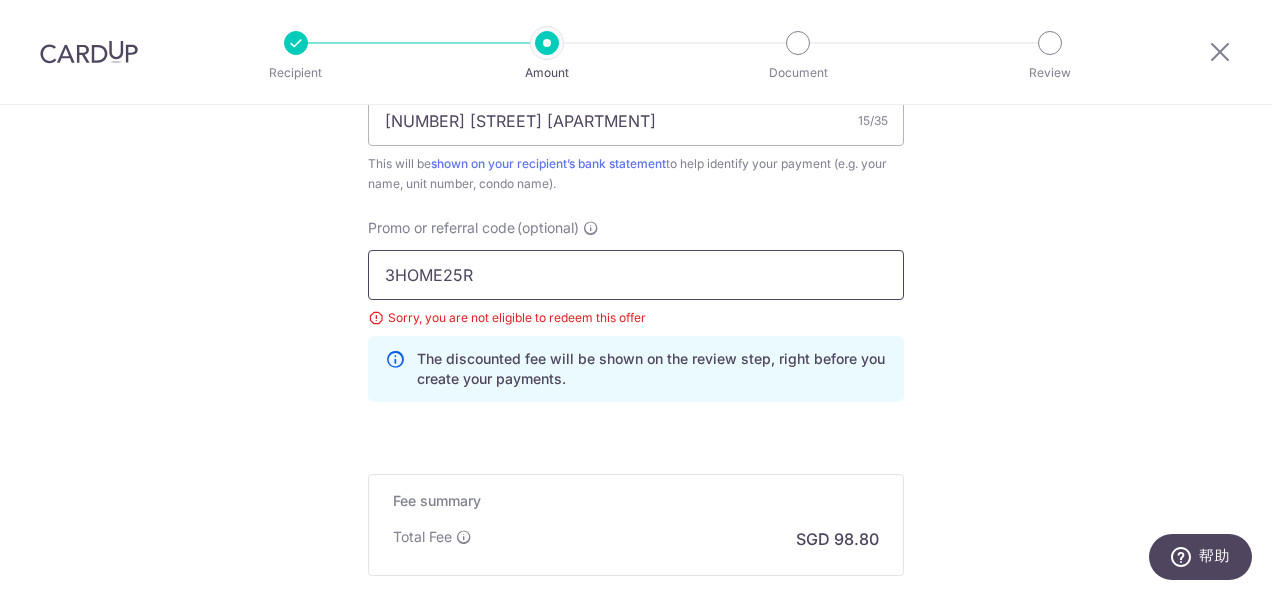 drag, startPoint x: 464, startPoint y: 267, endPoint x: 328, endPoint y: 260, distance: 136.18002 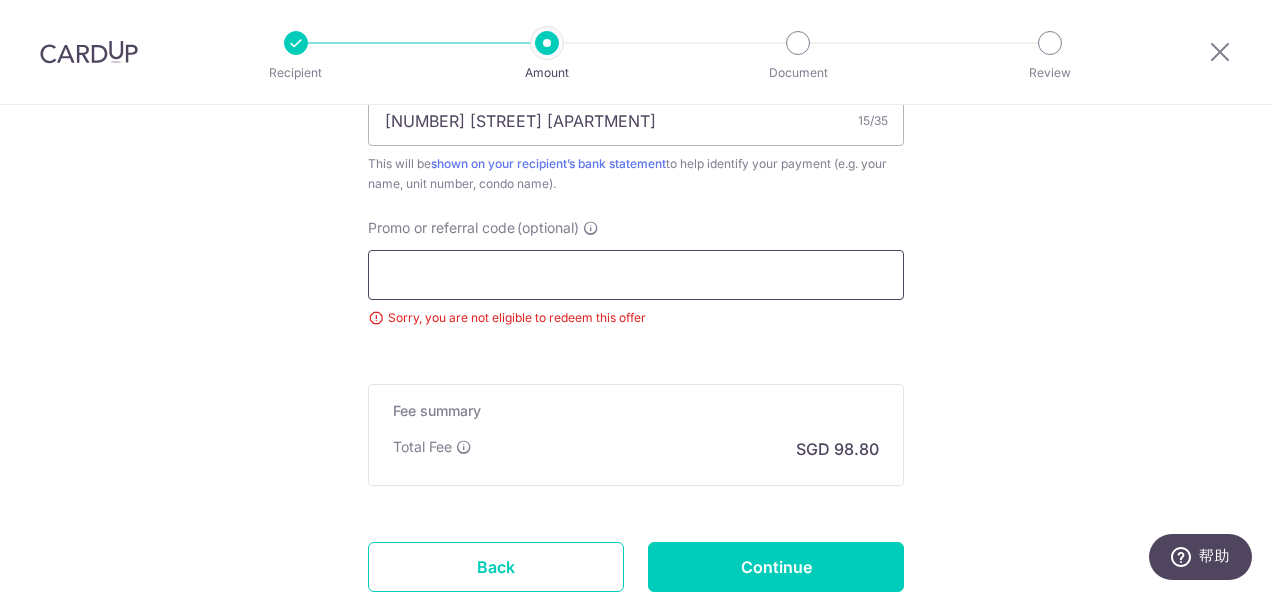 paste on "SAVERENT179" 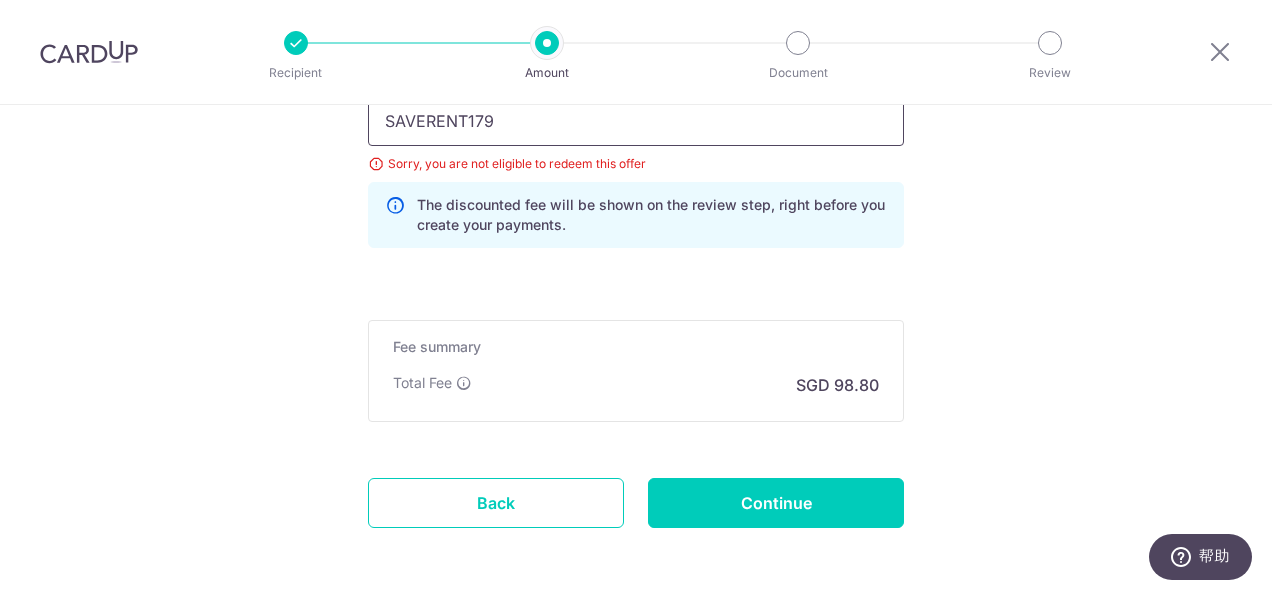scroll, scrollTop: 1400, scrollLeft: 0, axis: vertical 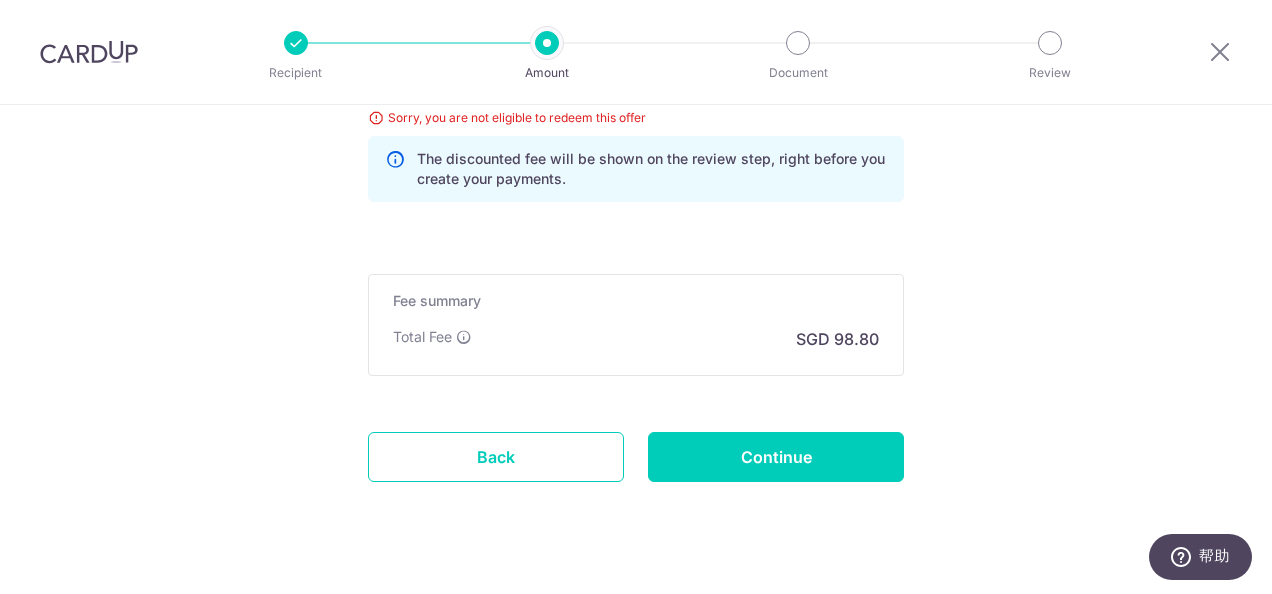 type on "SAVERENT179" 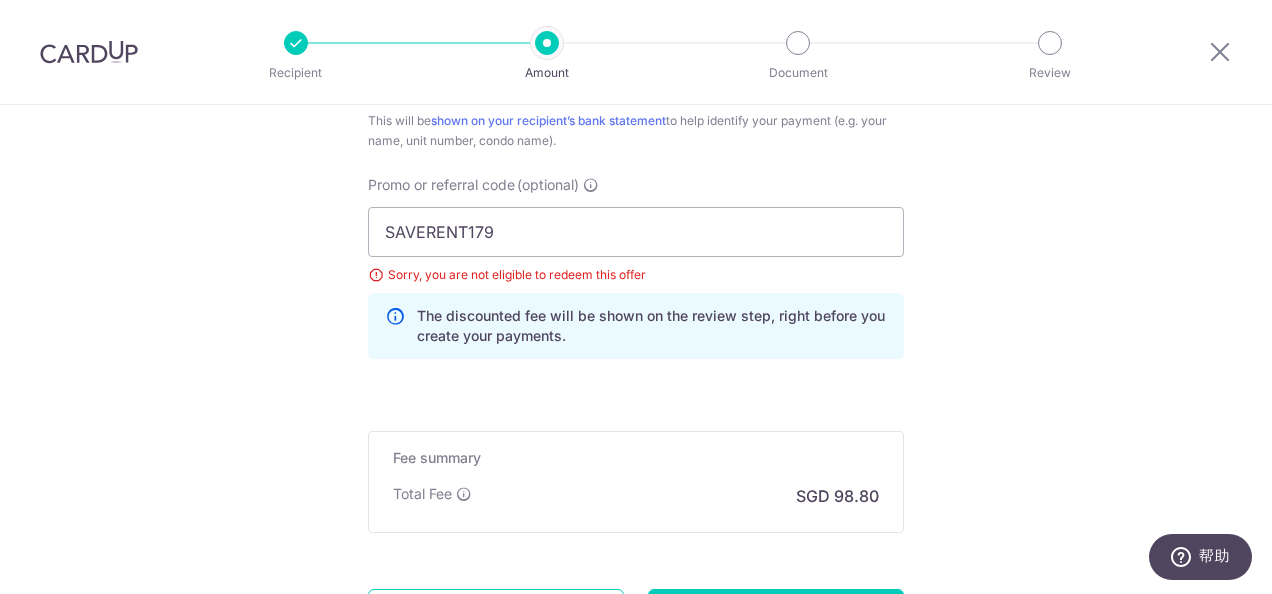 scroll, scrollTop: 1200, scrollLeft: 0, axis: vertical 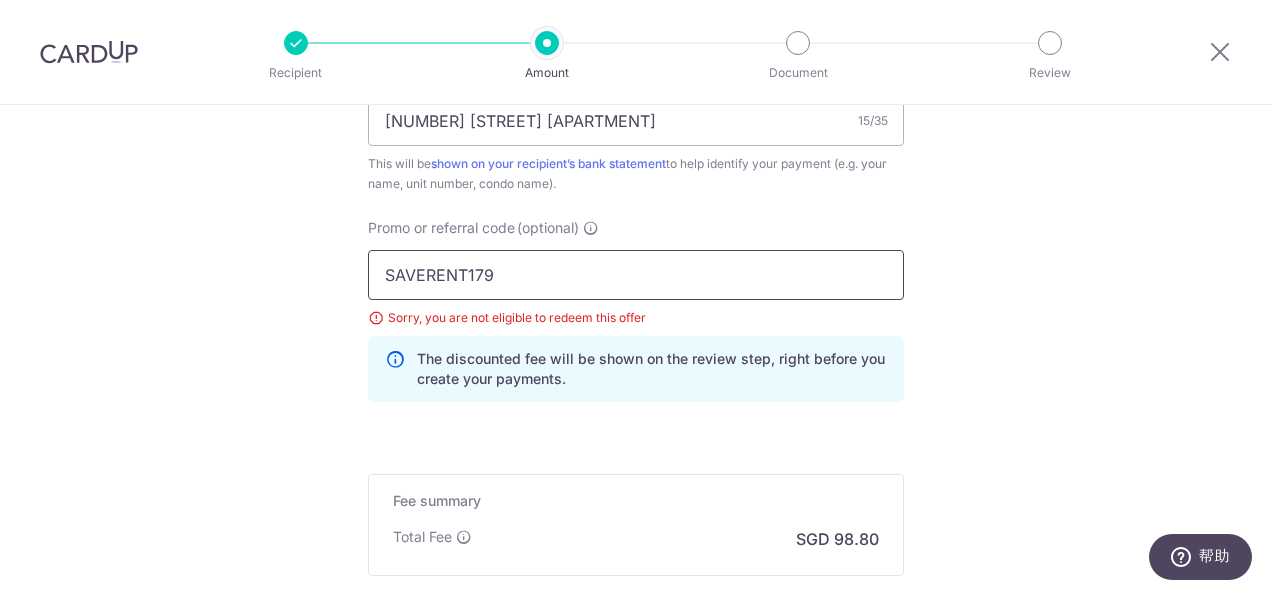 drag, startPoint x: 524, startPoint y: 272, endPoint x: 362, endPoint y: 267, distance: 162.07715 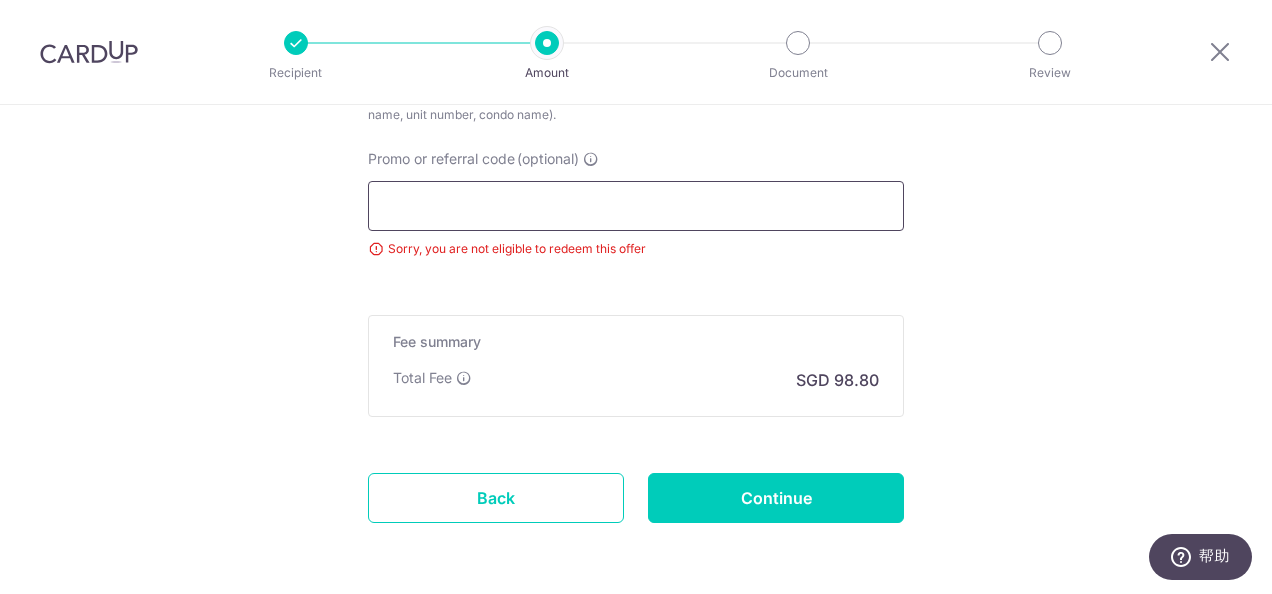 scroll, scrollTop: 1300, scrollLeft: 0, axis: vertical 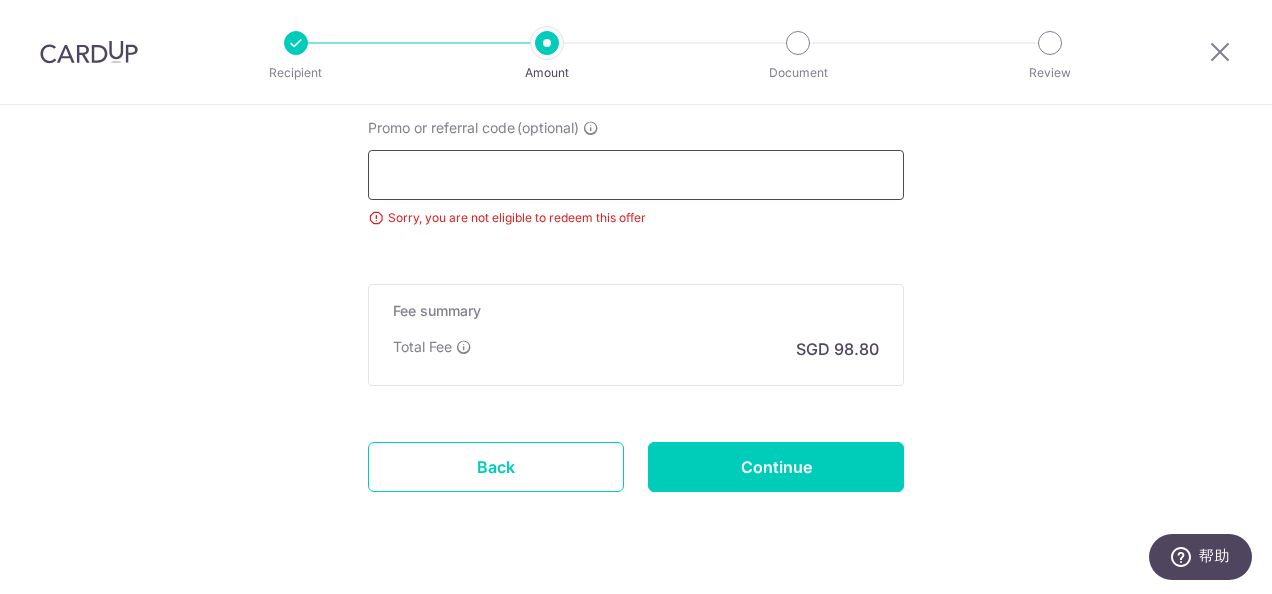 type 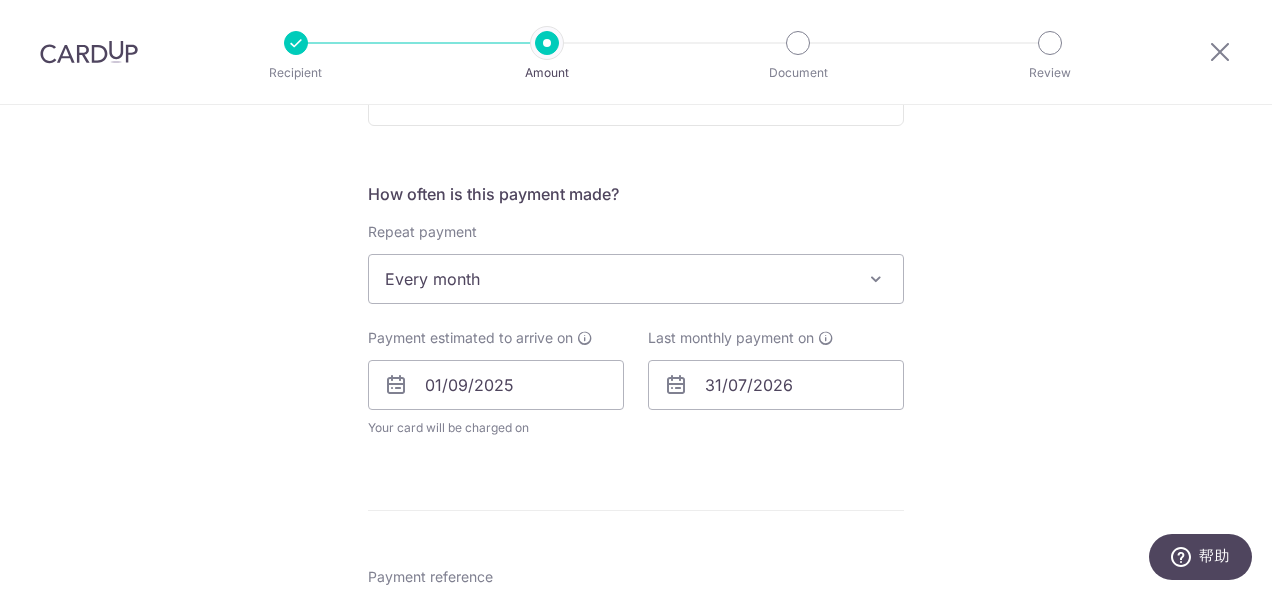 scroll, scrollTop: 700, scrollLeft: 0, axis: vertical 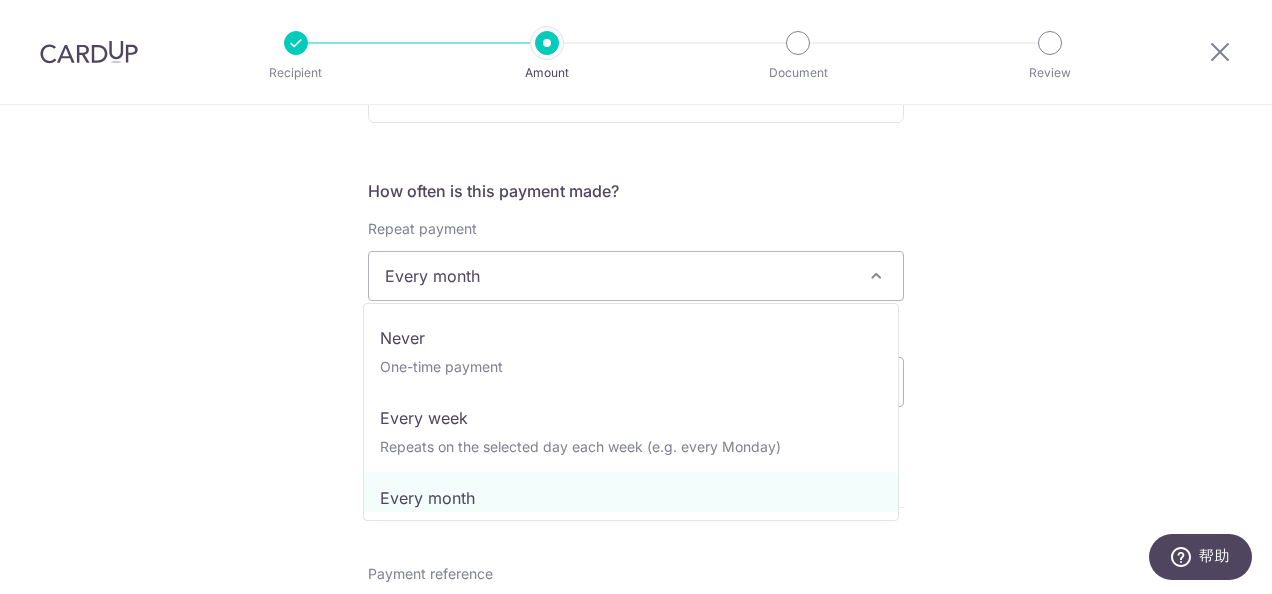 click at bounding box center (876, 276) 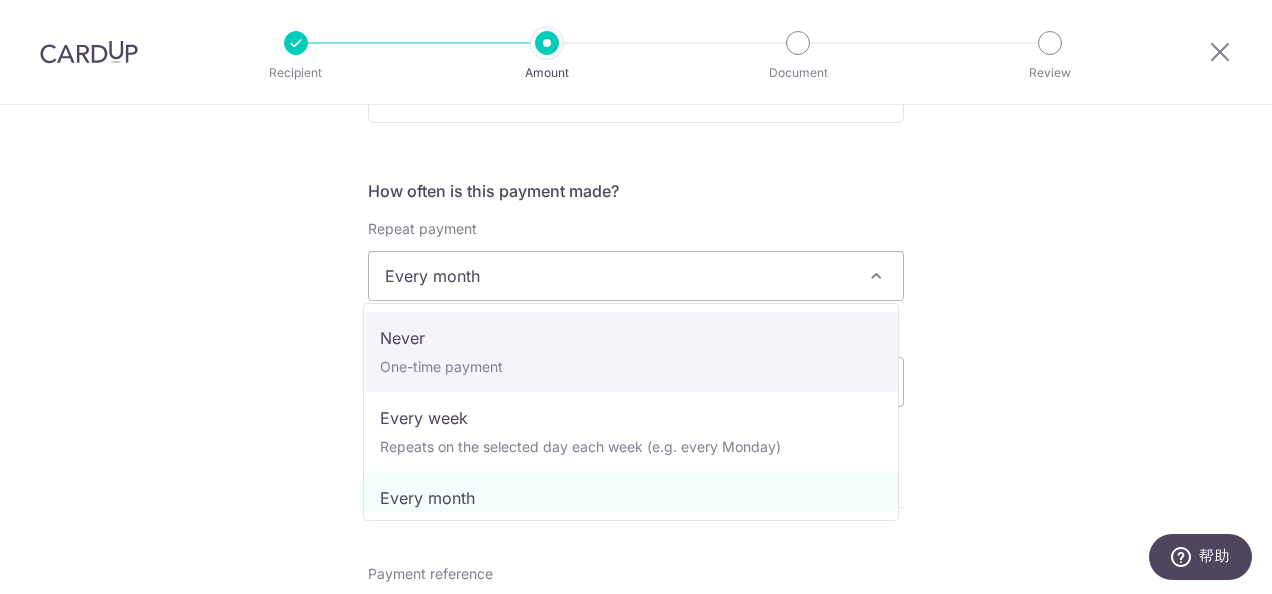 select on "1" 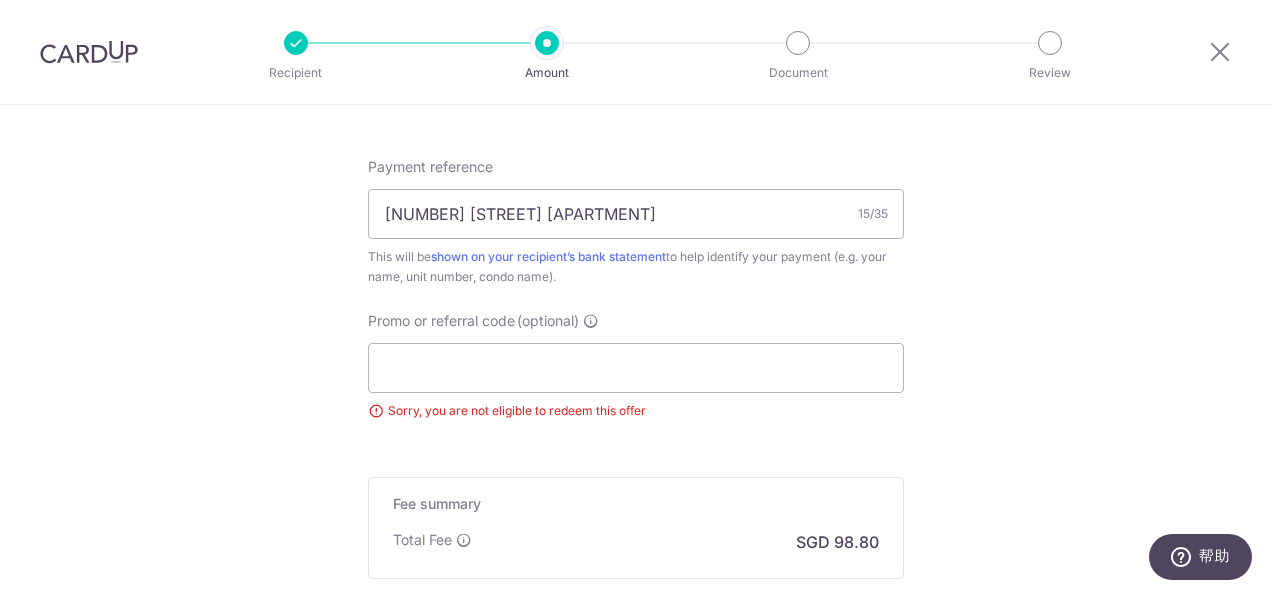 scroll, scrollTop: 1200, scrollLeft: 0, axis: vertical 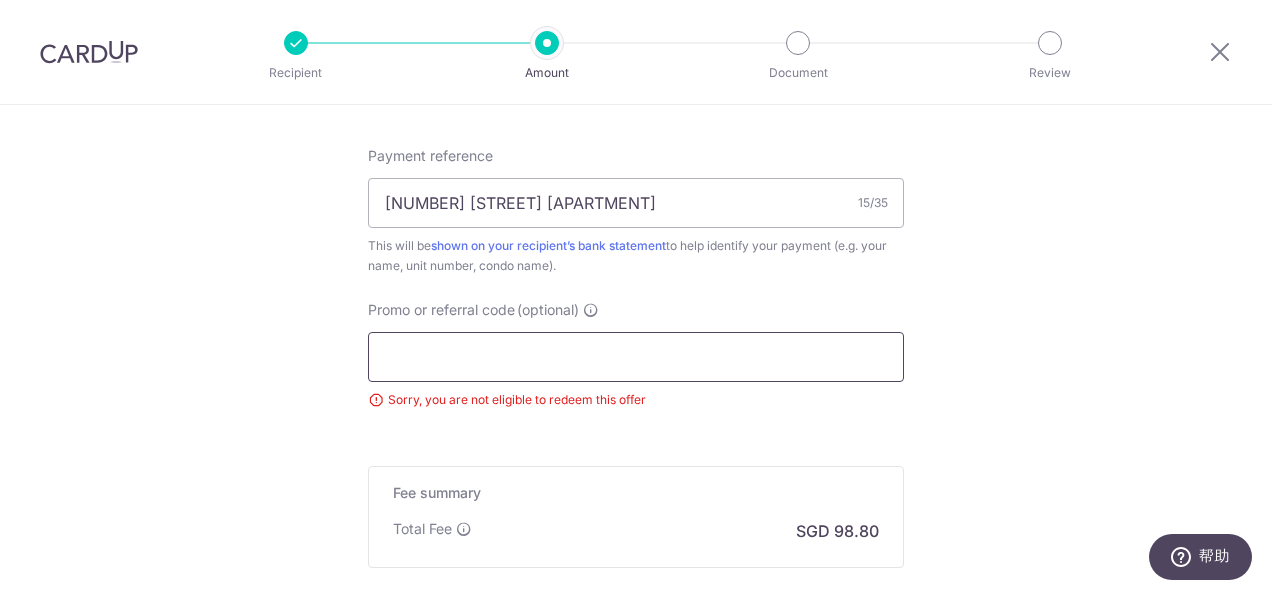 click on "Promo or referral code
(optional)" at bounding box center (636, 357) 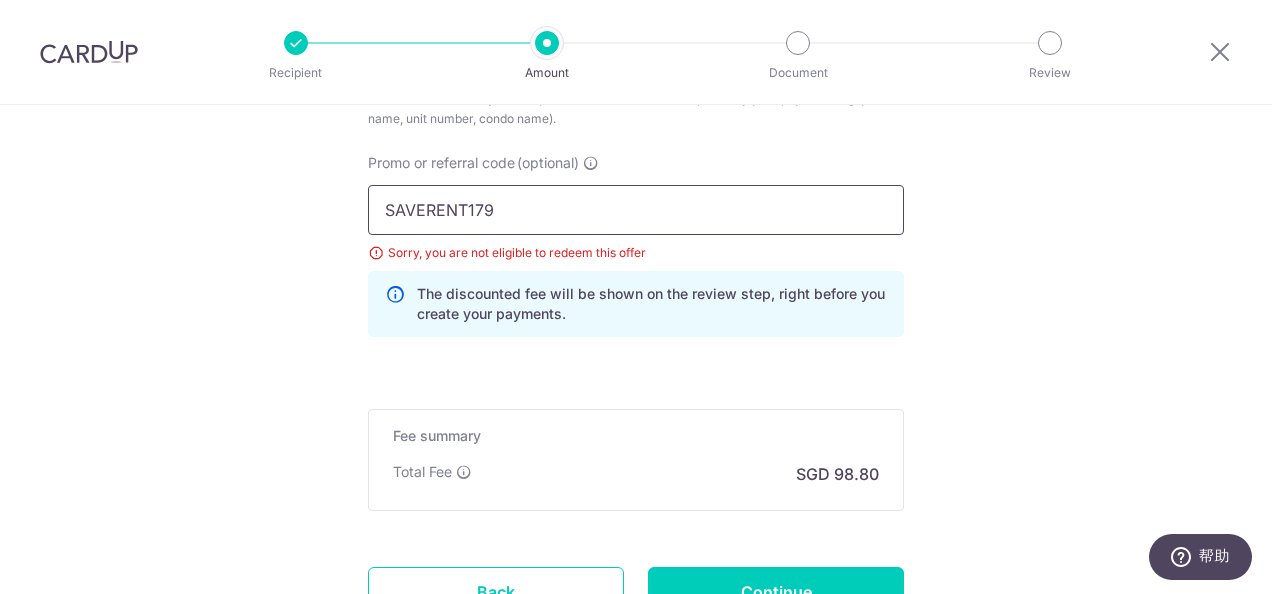 scroll, scrollTop: 1400, scrollLeft: 0, axis: vertical 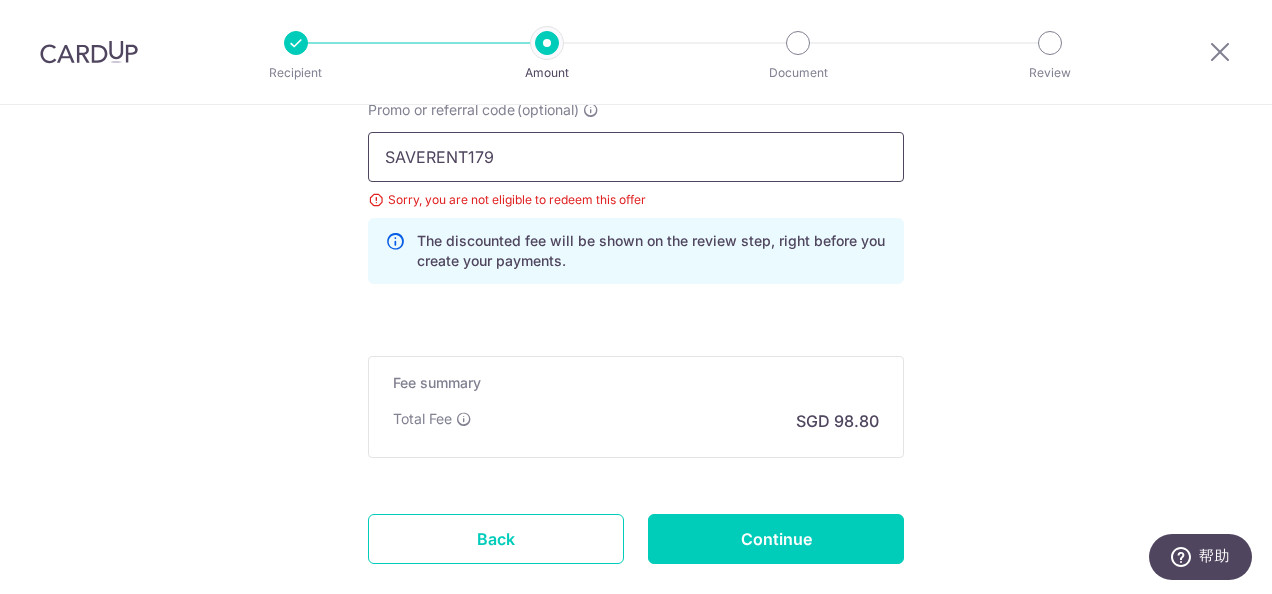type on "SAVERENT179" 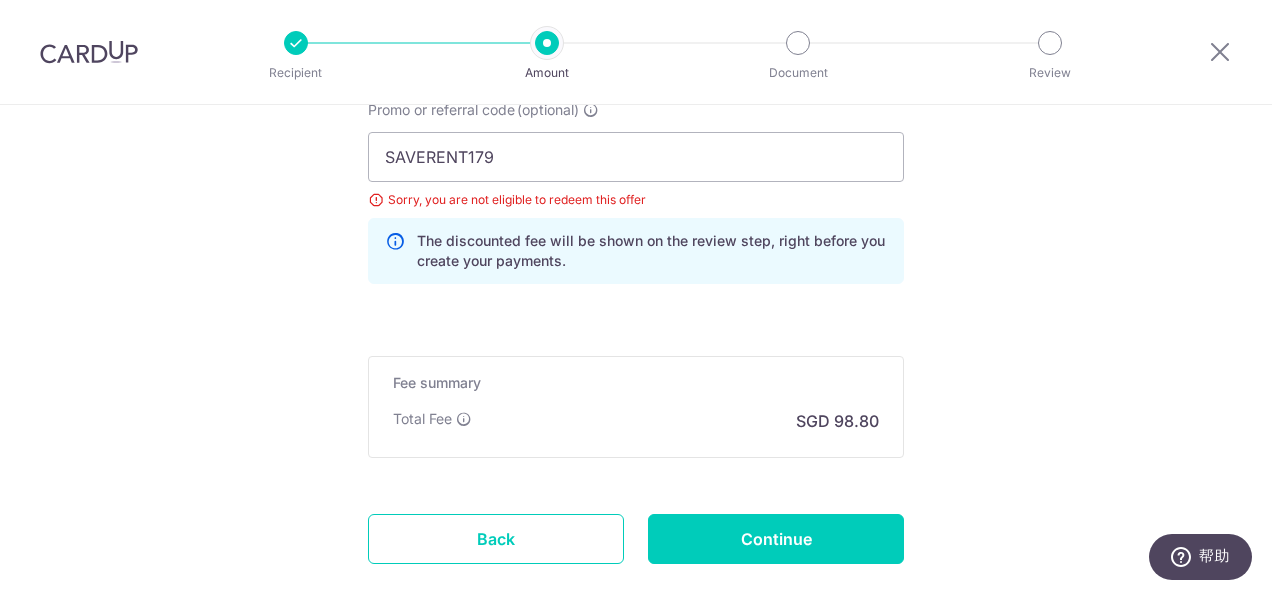 click on "Tell us more about your payment
Enter payment amount
SGD
3,800.00
3800.00
Select Card
**** 5502
Add credit card
Your Cards
**** 6258
**** 5502
Secure 256-bit SSL
Text
New card details
Card
Secure 256-bit SSL" at bounding box center (636, -291) 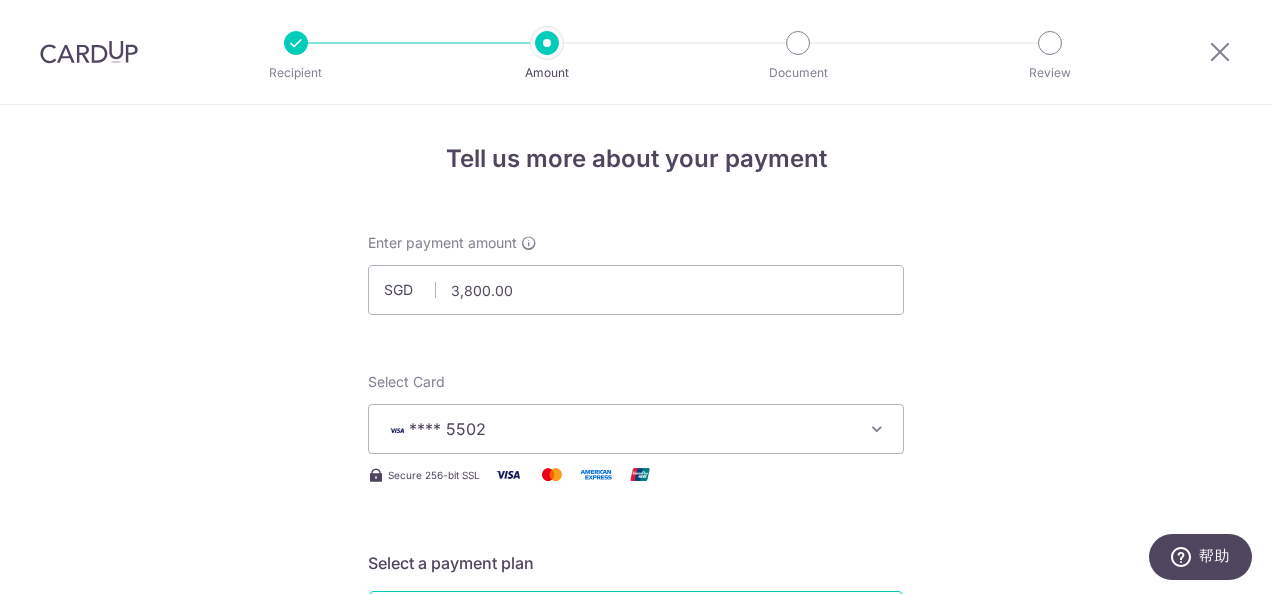 scroll, scrollTop: 0, scrollLeft: 0, axis: both 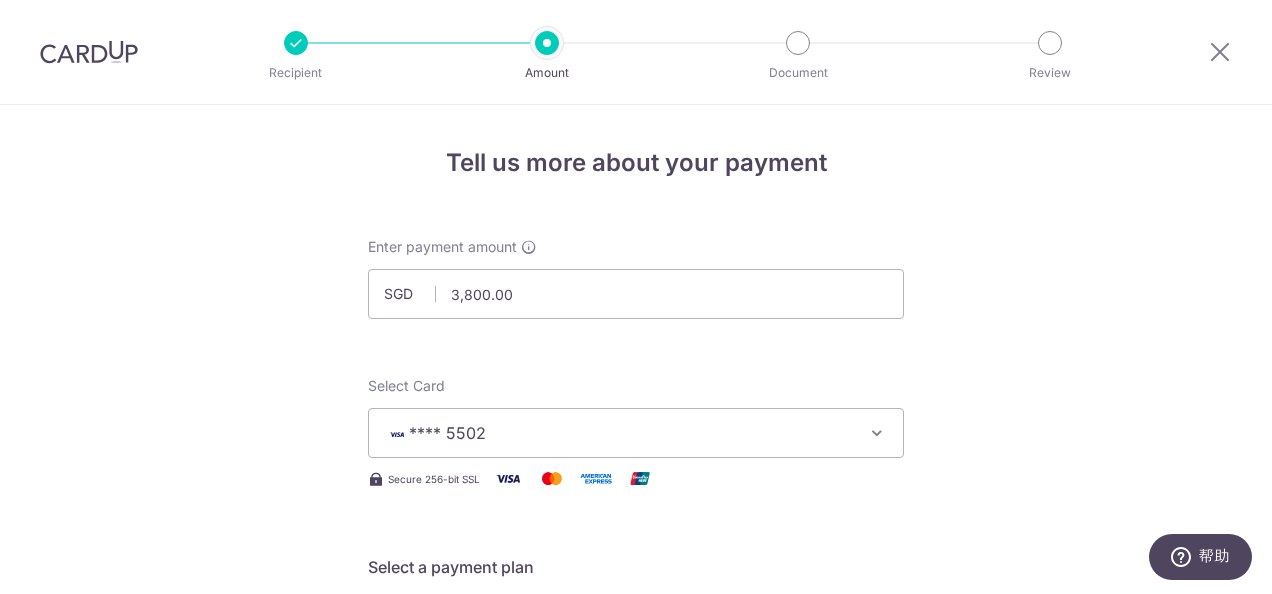 click at bounding box center (877, 433) 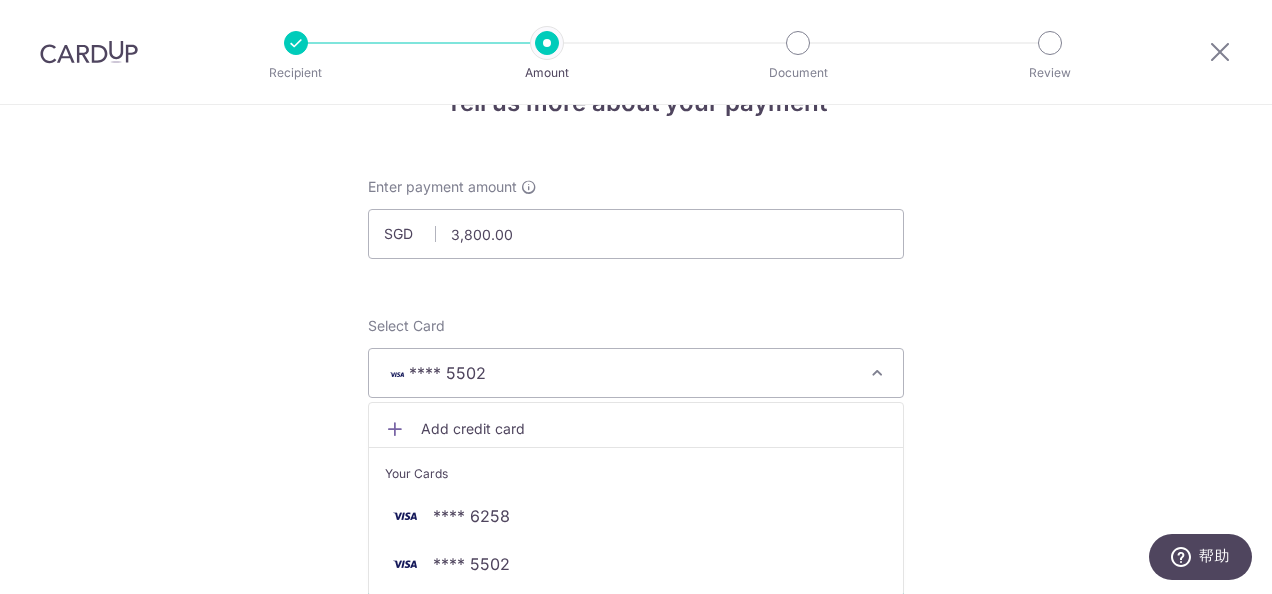 scroll, scrollTop: 200, scrollLeft: 0, axis: vertical 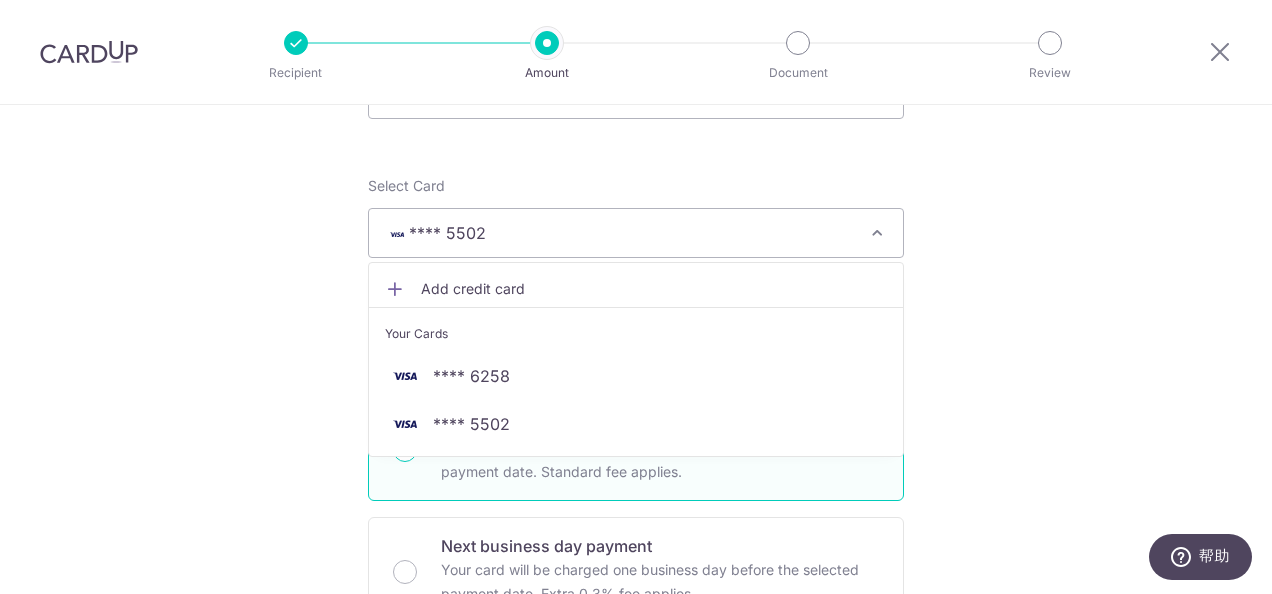 click at bounding box center (395, 289) 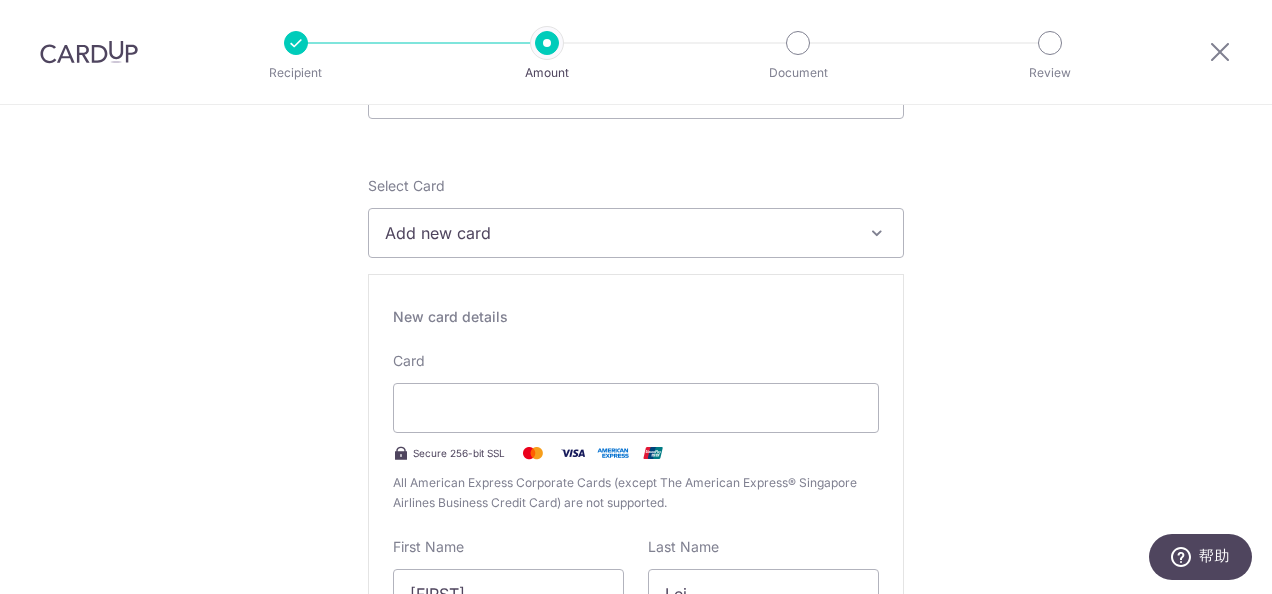 click on "Tell us more about your payment
Enter payment amount
SGD
3,800.00
3800.00
Select Card
Add new card
Add credit card
Your Cards
**** 6258
**** 5502
Secure 256-bit SSL
Text
New card details
Card
Secure 256-bit SSL" at bounding box center [636, 1184] 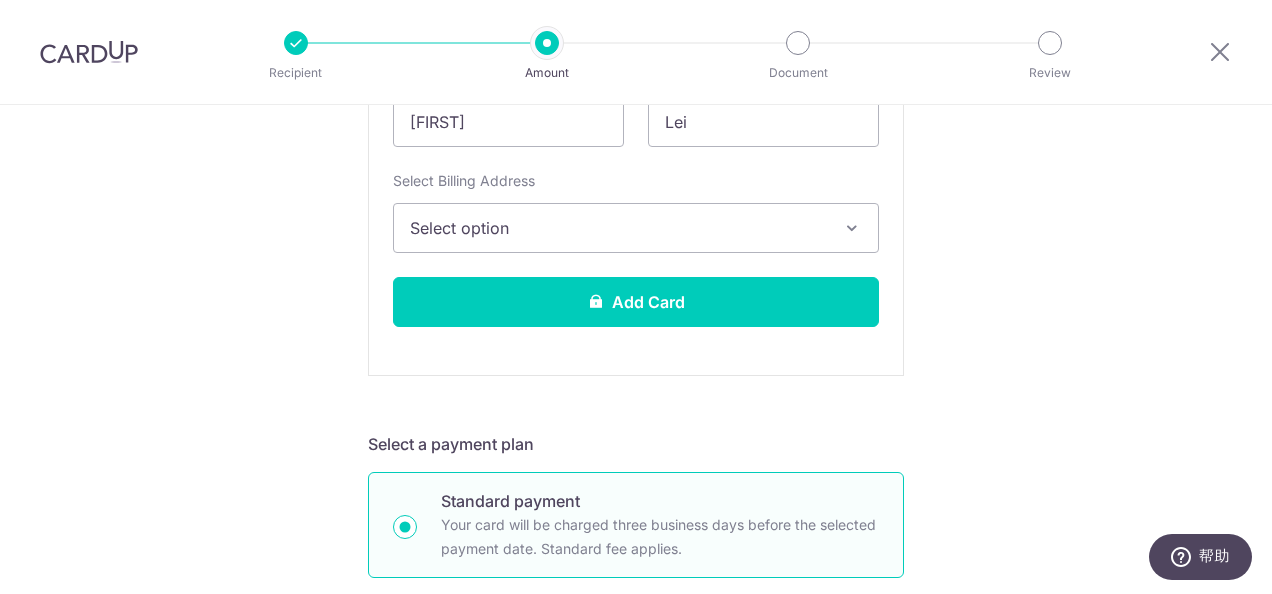 scroll, scrollTop: 700, scrollLeft: 0, axis: vertical 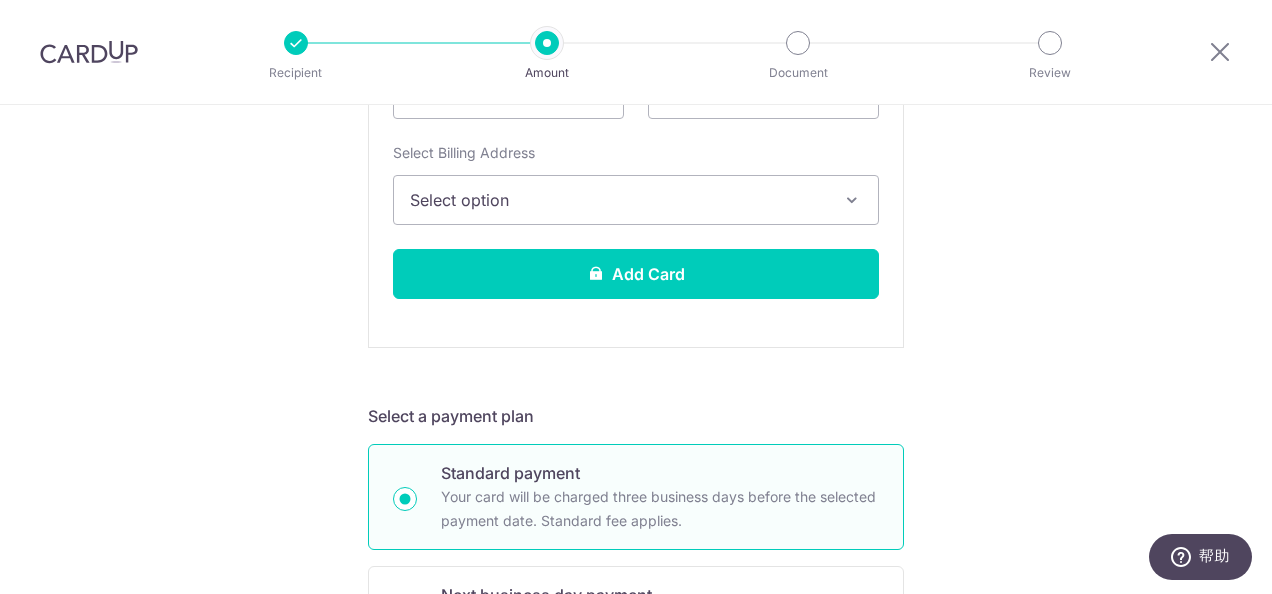 click at bounding box center (852, 200) 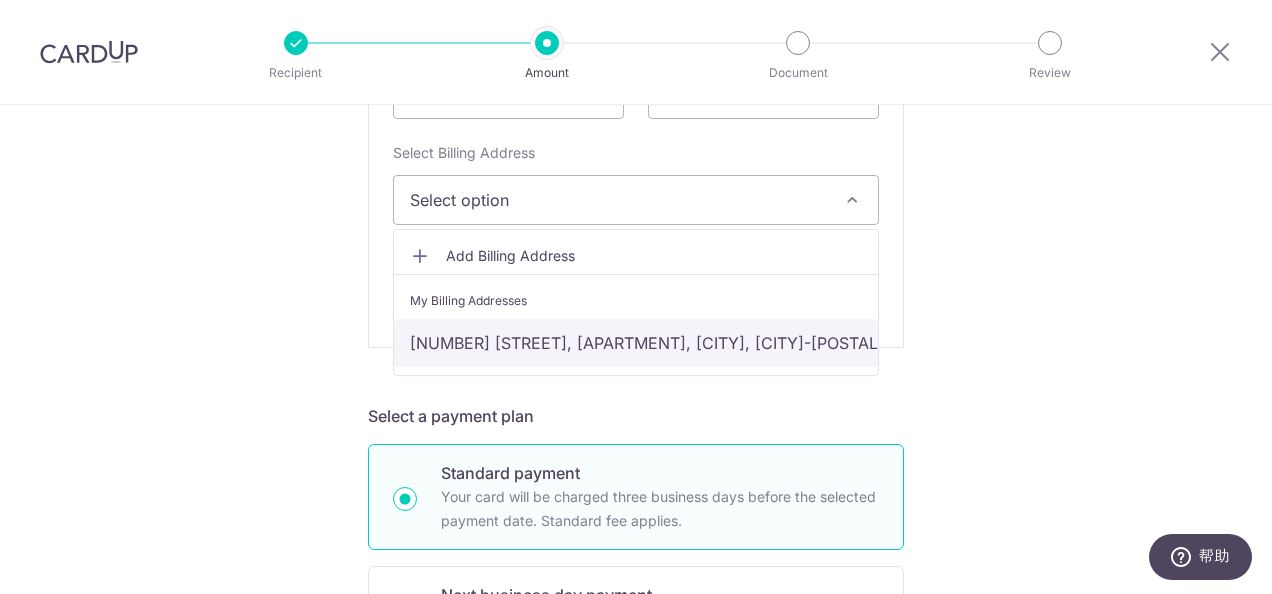 click on "[NUMBER] [STREET], [UNIT], [CITY], [CITY]-[POSTAL_CODE]" at bounding box center [636, 343] 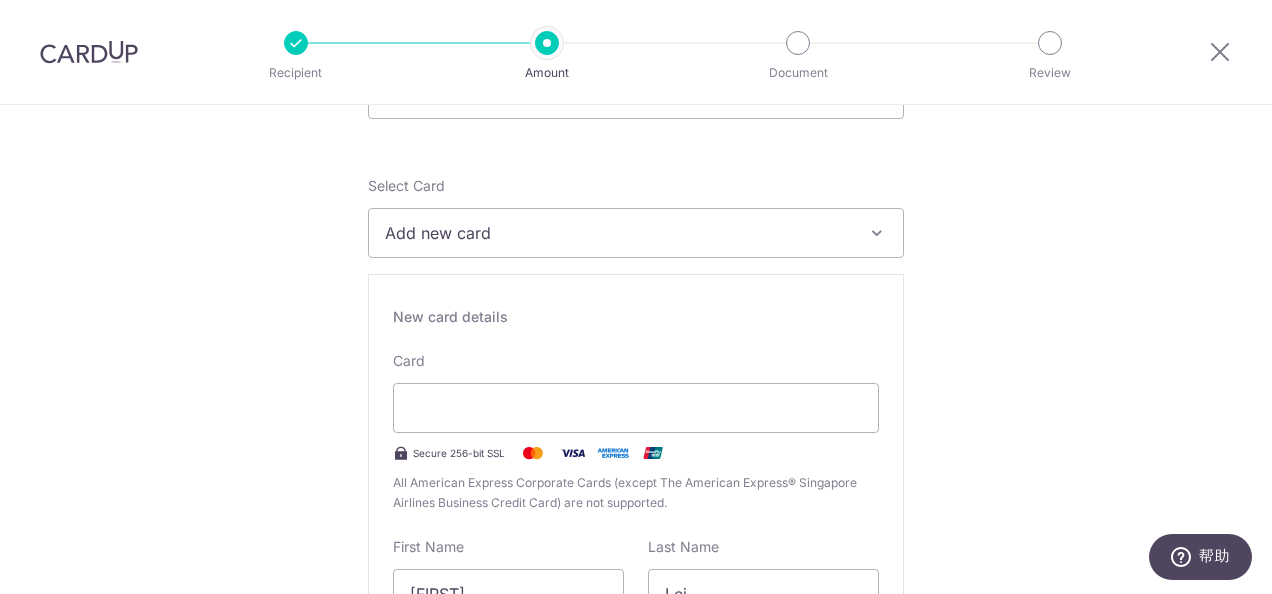 scroll, scrollTop: 100, scrollLeft: 0, axis: vertical 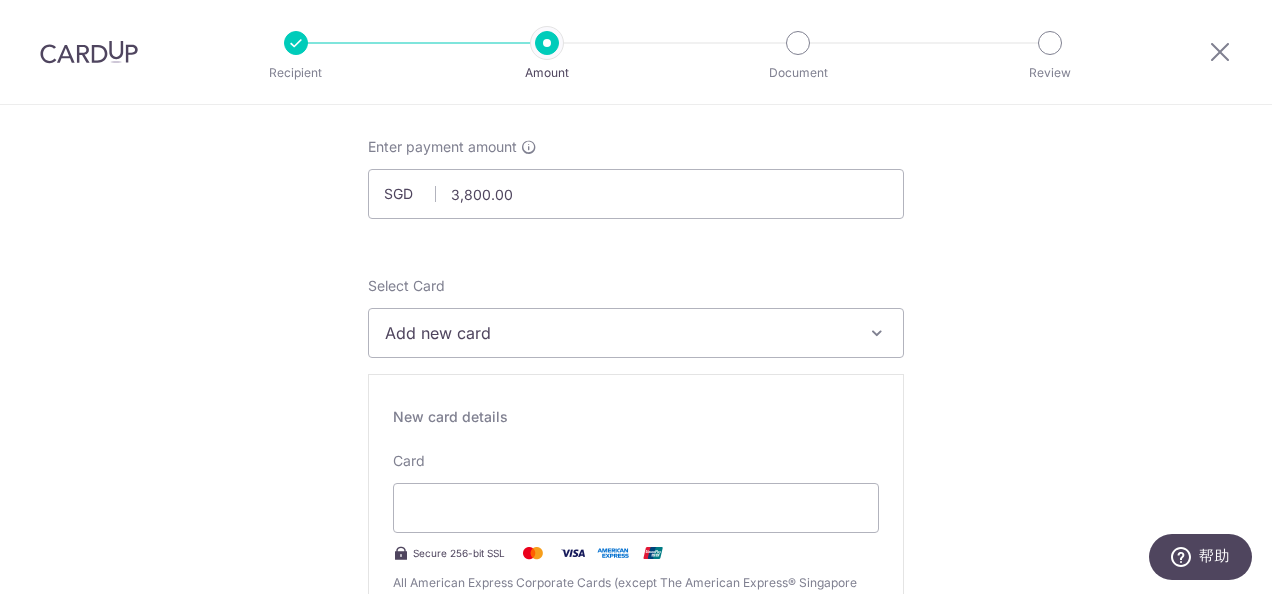 click at bounding box center (877, 333) 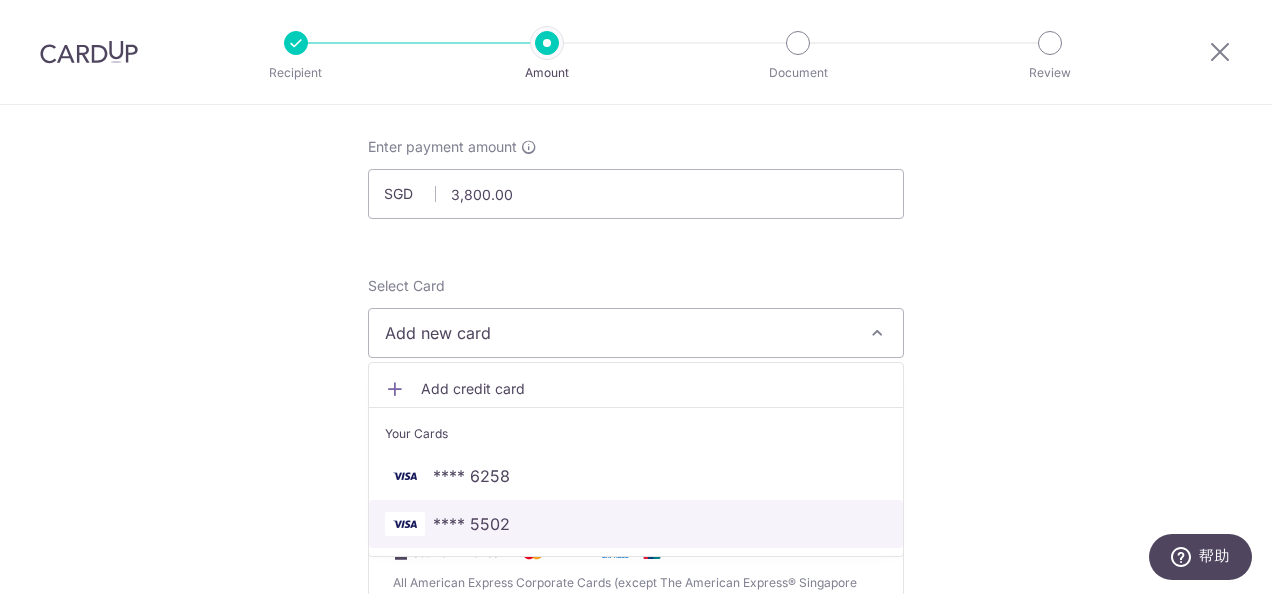 click on "**** 5502" at bounding box center [471, 524] 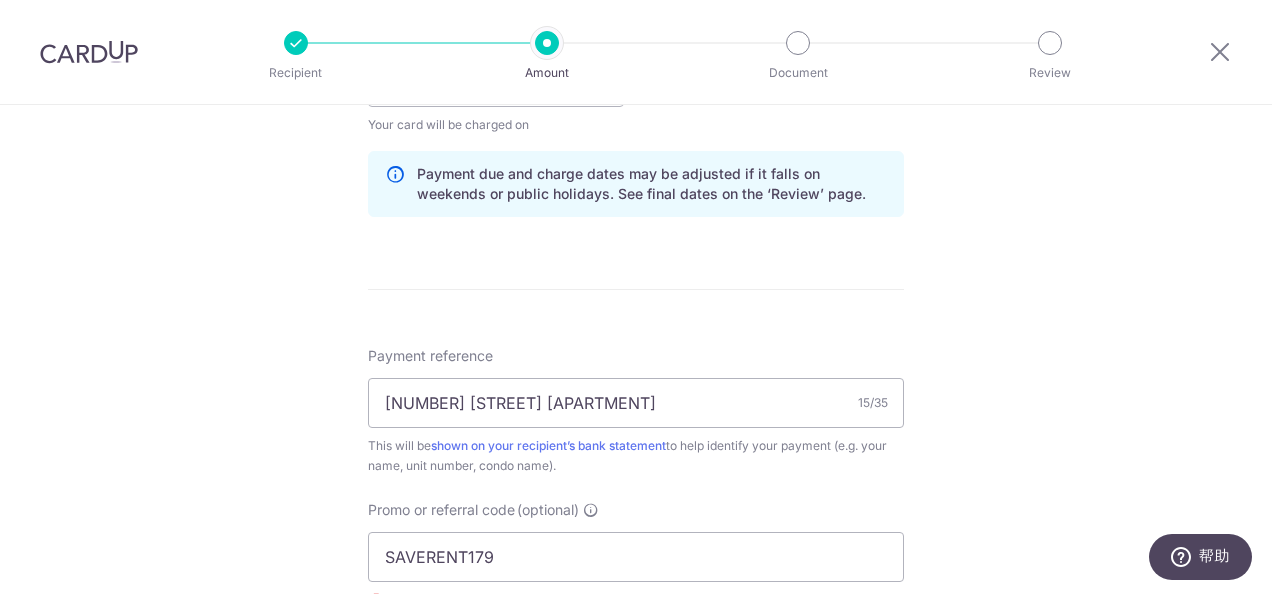 scroll, scrollTop: 1200, scrollLeft: 0, axis: vertical 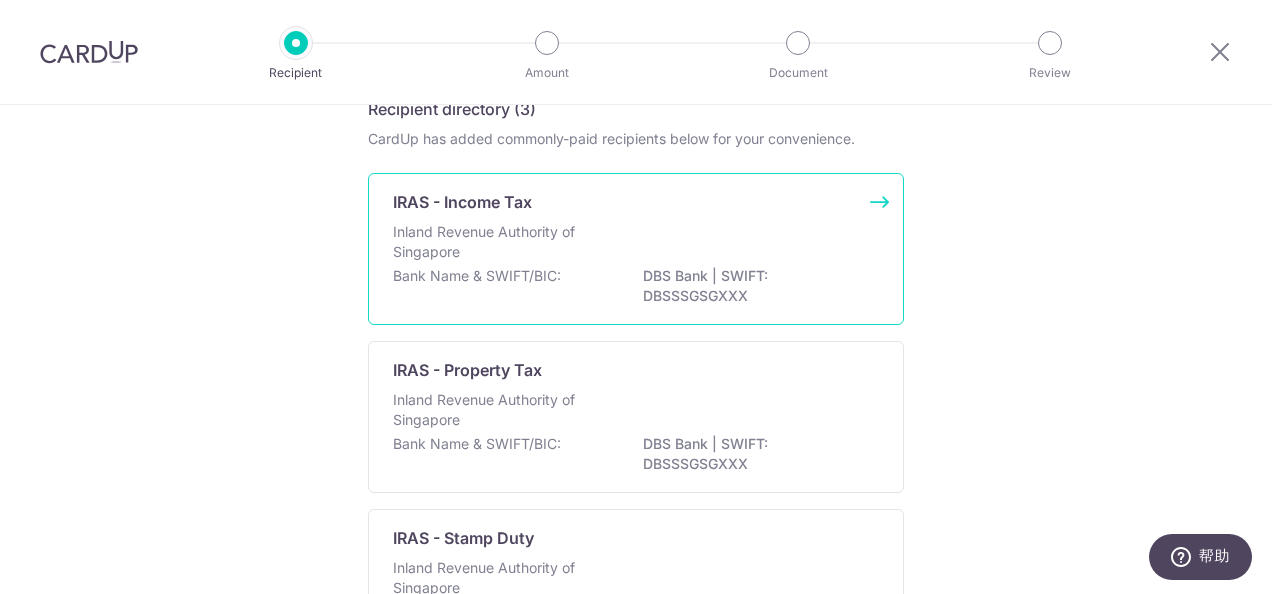 click on "Inland Revenue Authority of Singapore" at bounding box center (499, 242) 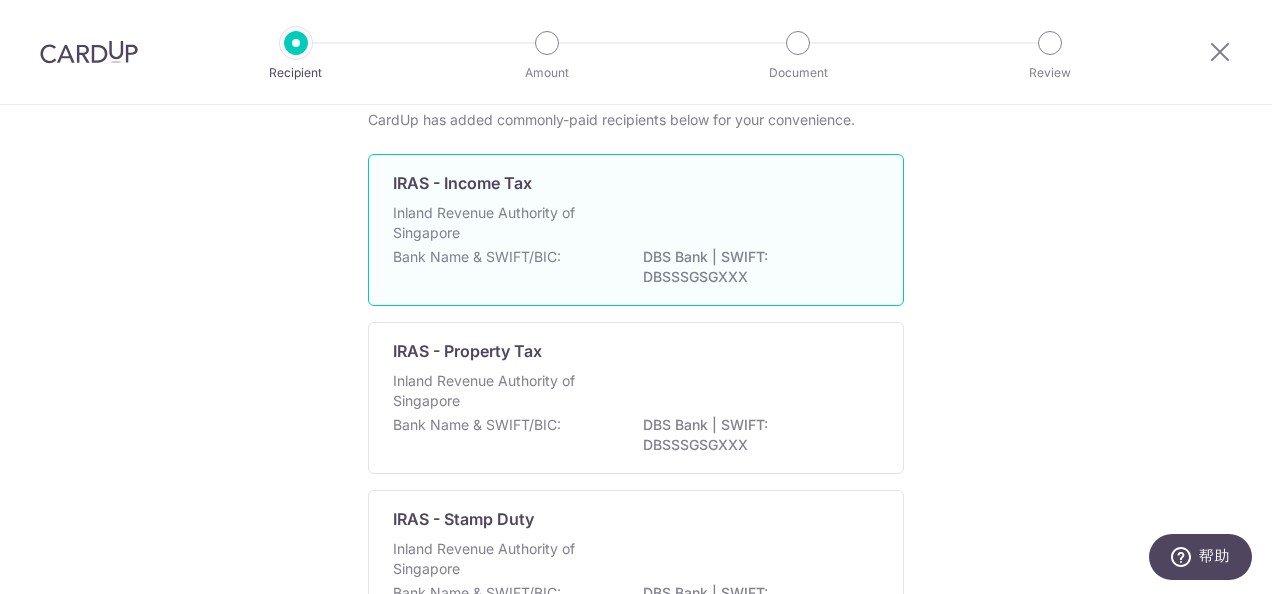 scroll, scrollTop: 0, scrollLeft: 0, axis: both 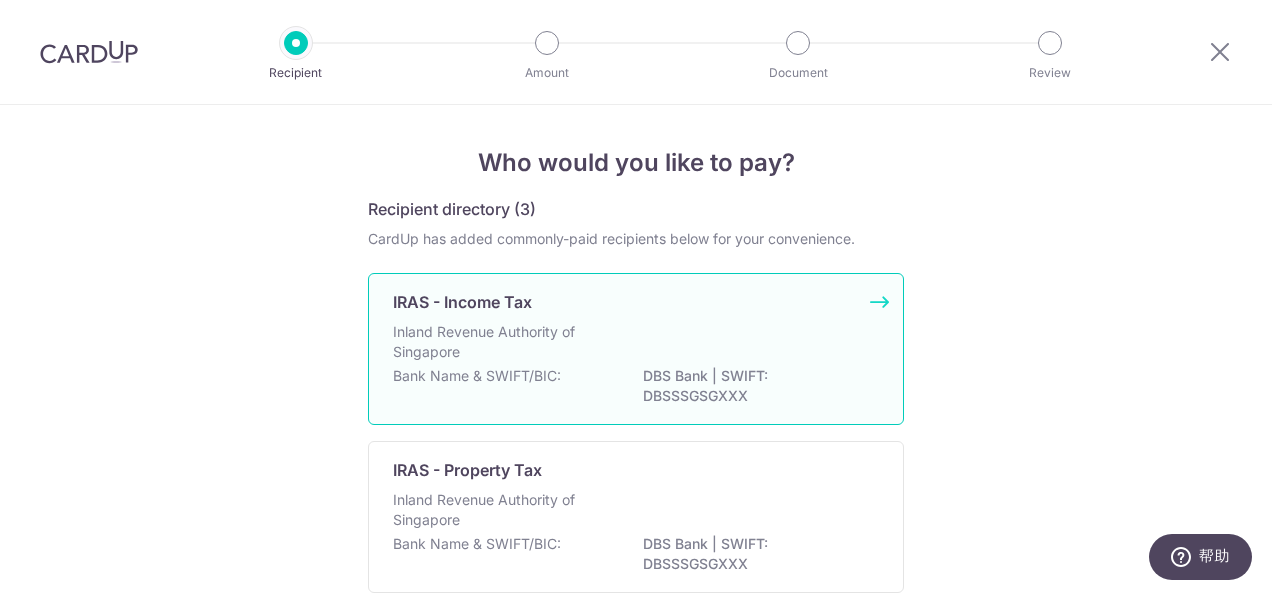 click on "Inland Revenue Authority of Singapore" at bounding box center (499, 342) 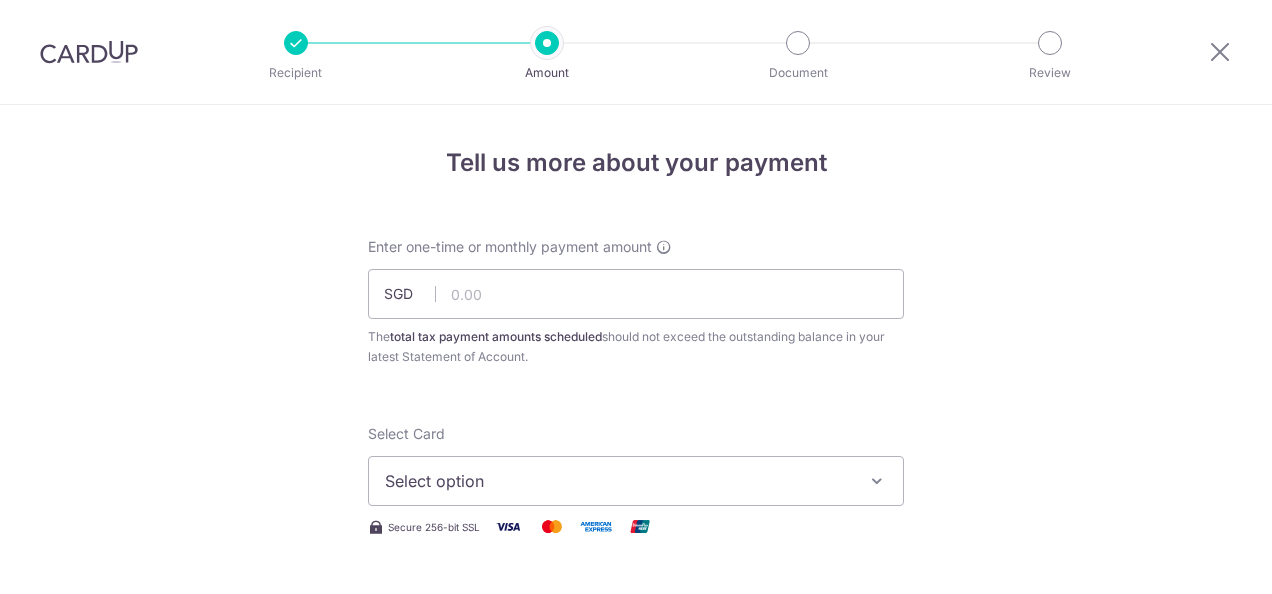 scroll, scrollTop: 0, scrollLeft: 0, axis: both 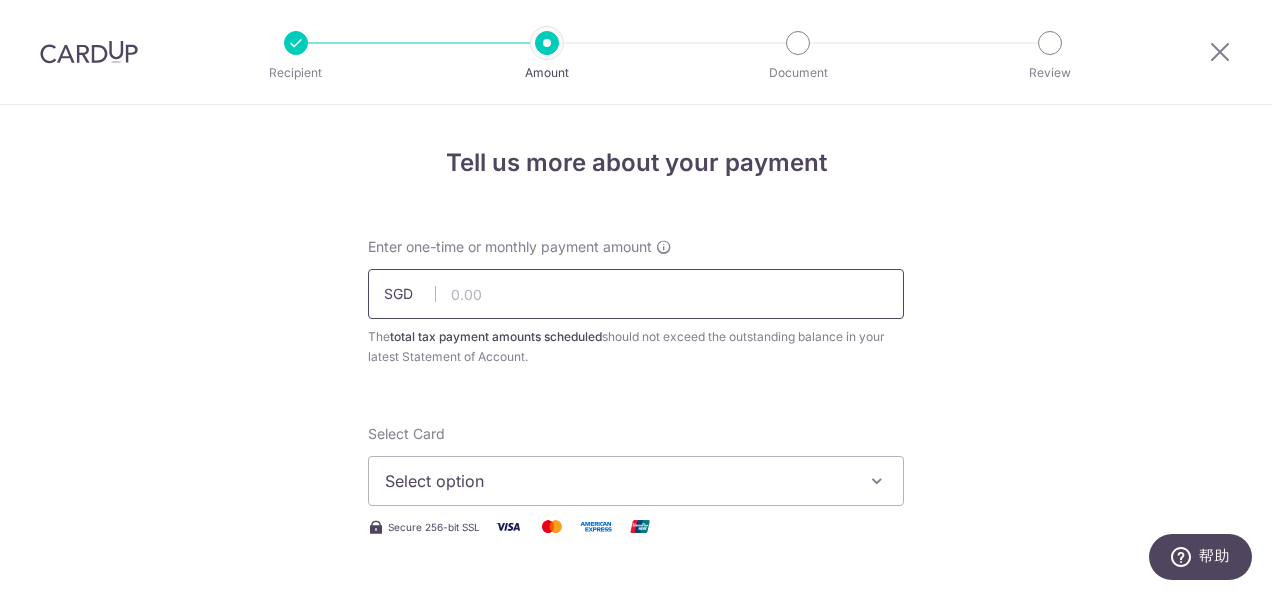 click at bounding box center (636, 294) 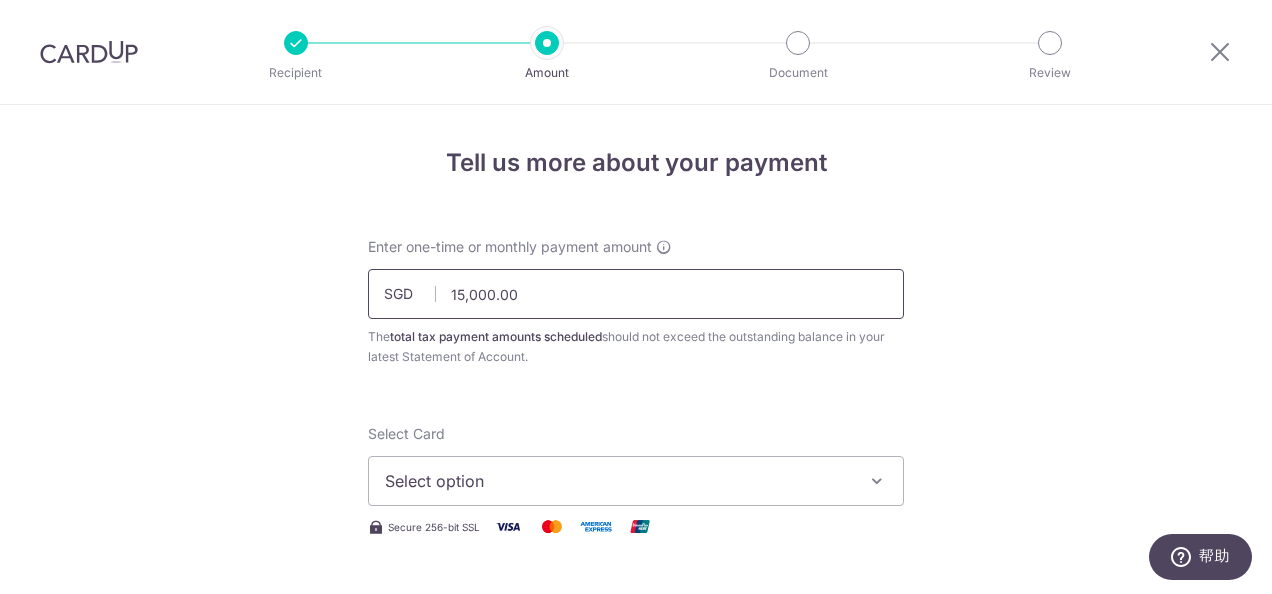 scroll, scrollTop: 672, scrollLeft: 0, axis: vertical 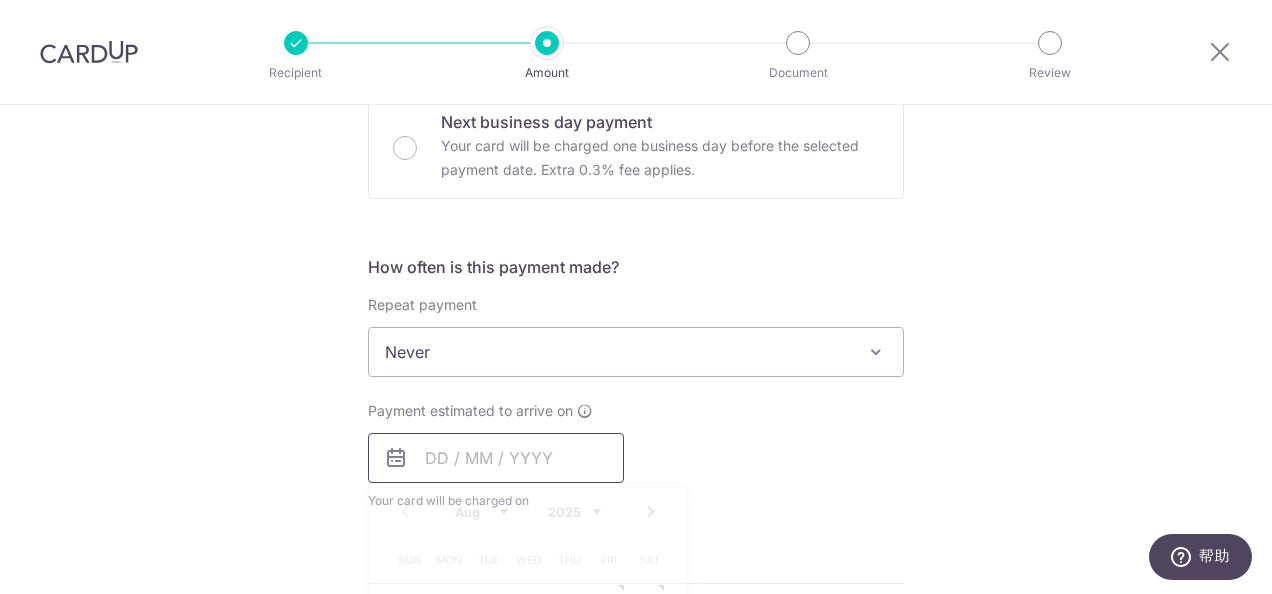 type on "15,000.00" 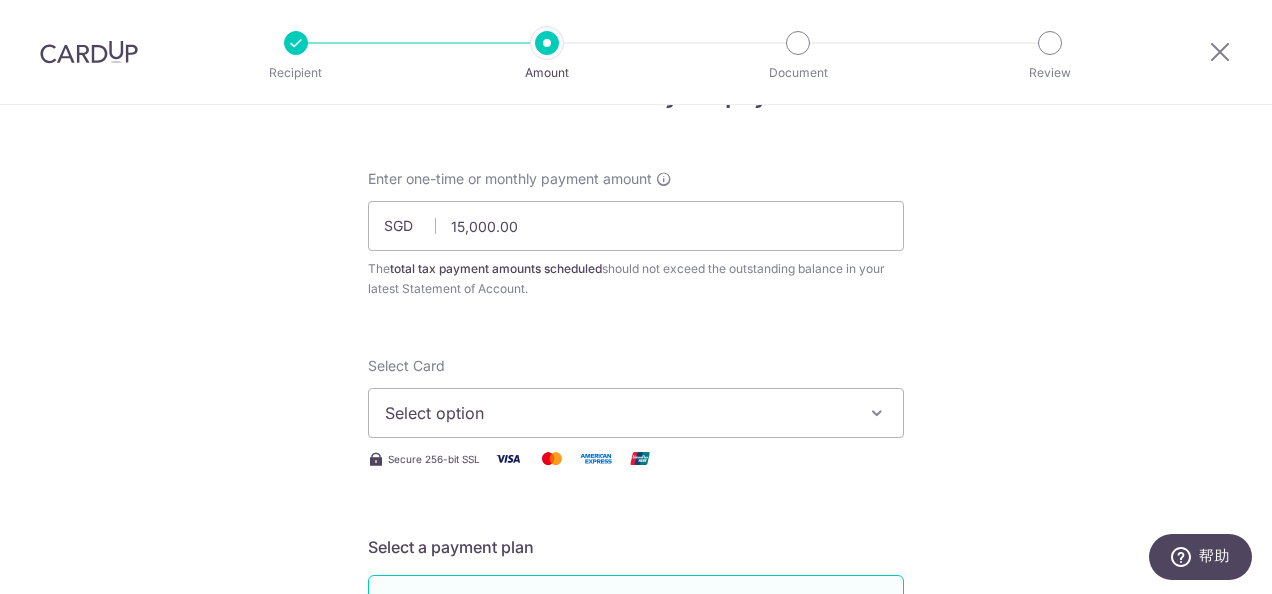 scroll, scrollTop: 100, scrollLeft: 0, axis: vertical 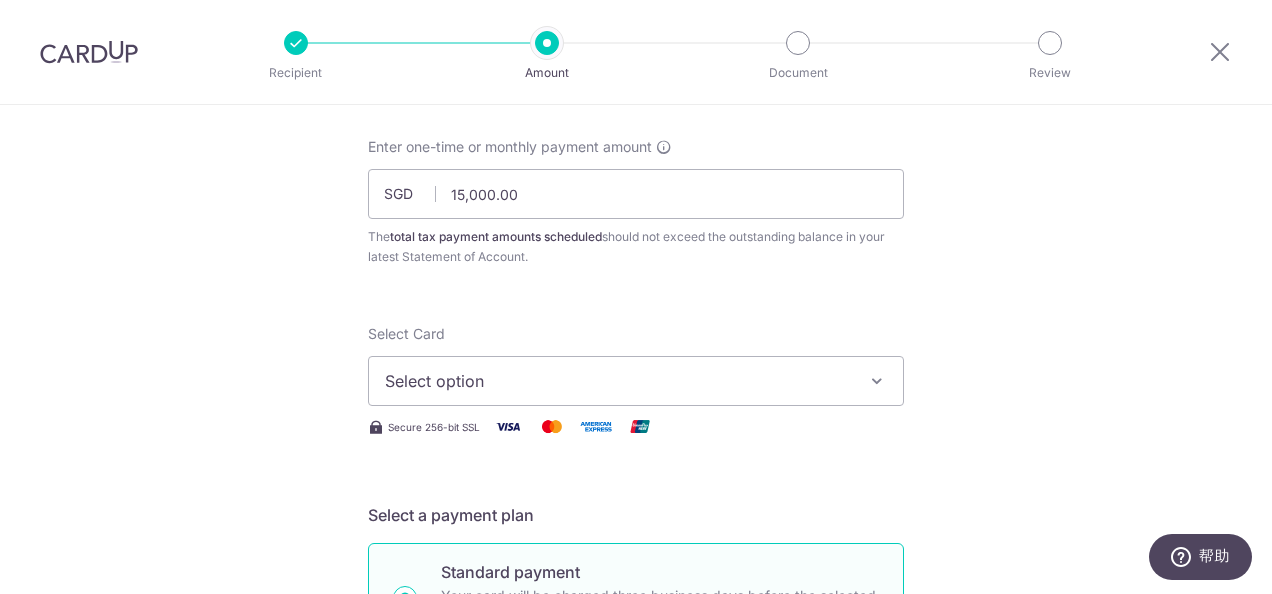 click on "Select option" at bounding box center (636, 381) 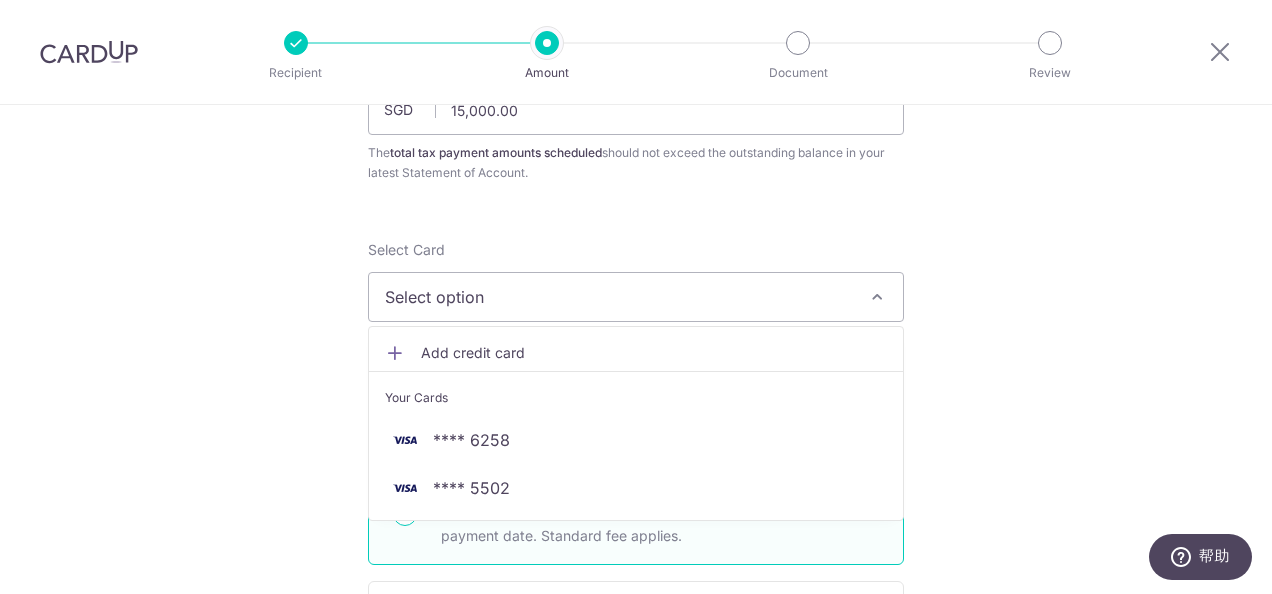 scroll, scrollTop: 300, scrollLeft: 0, axis: vertical 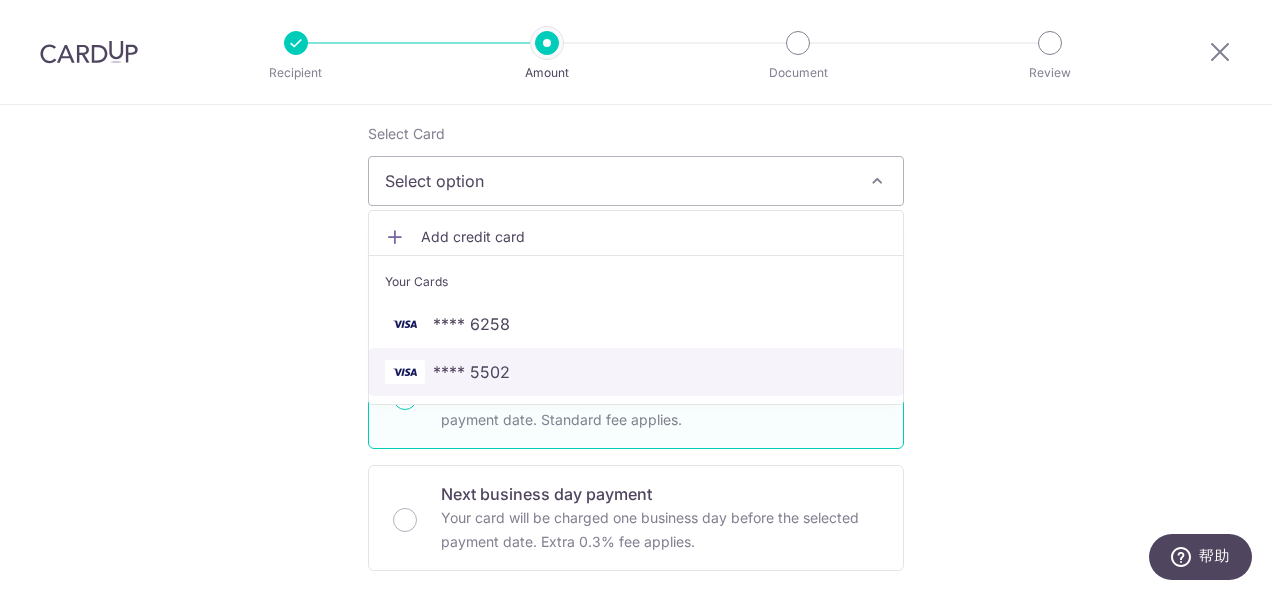 click on "**** 5502" at bounding box center (636, 372) 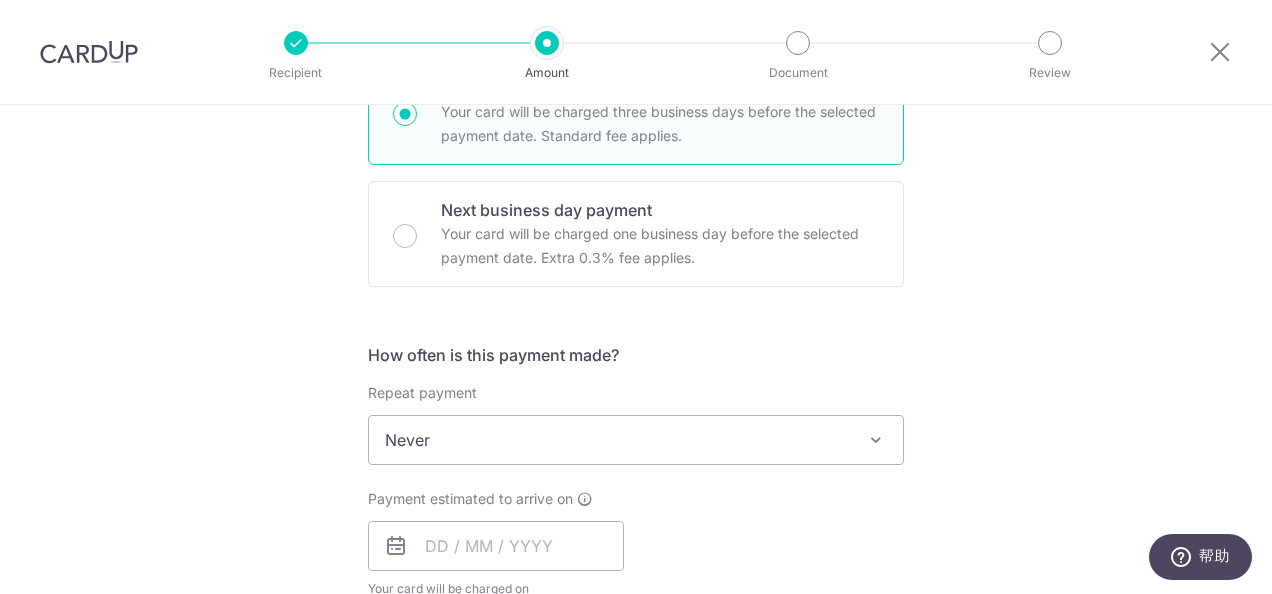 scroll, scrollTop: 700, scrollLeft: 0, axis: vertical 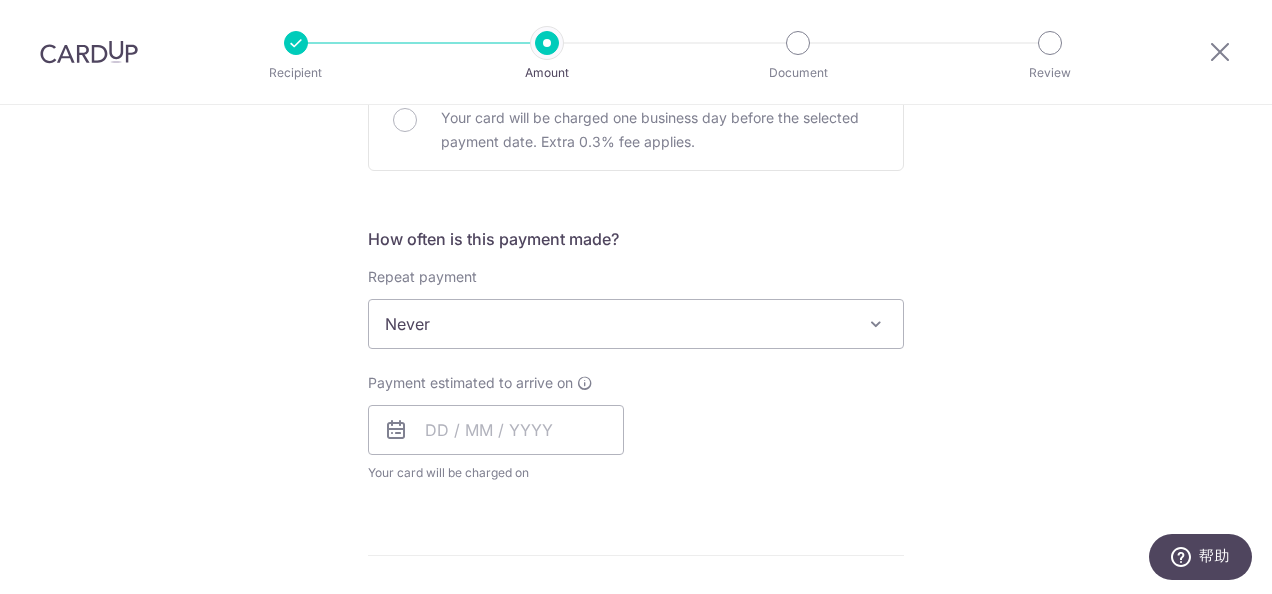 click at bounding box center [876, 324] 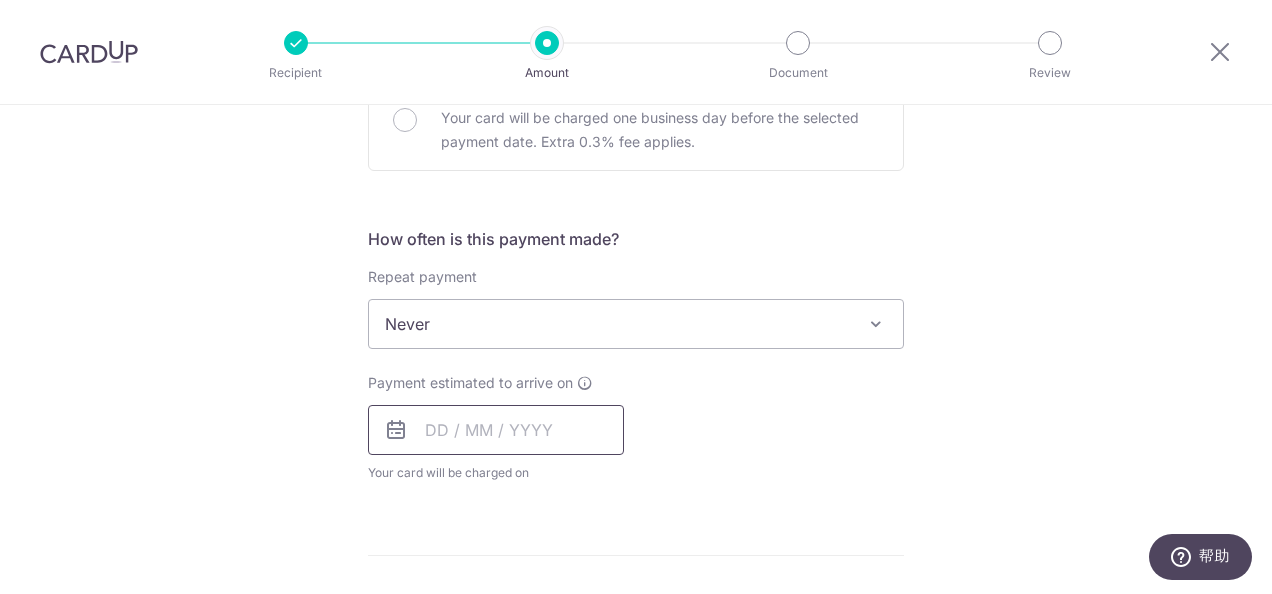 click at bounding box center (496, 430) 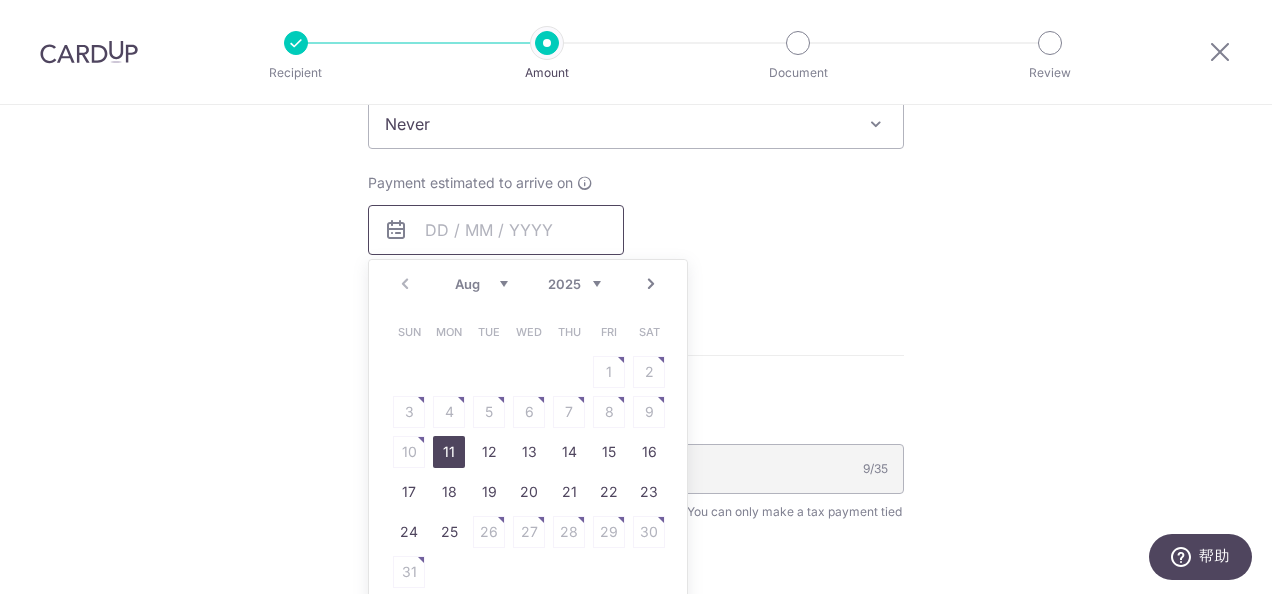 scroll, scrollTop: 1000, scrollLeft: 0, axis: vertical 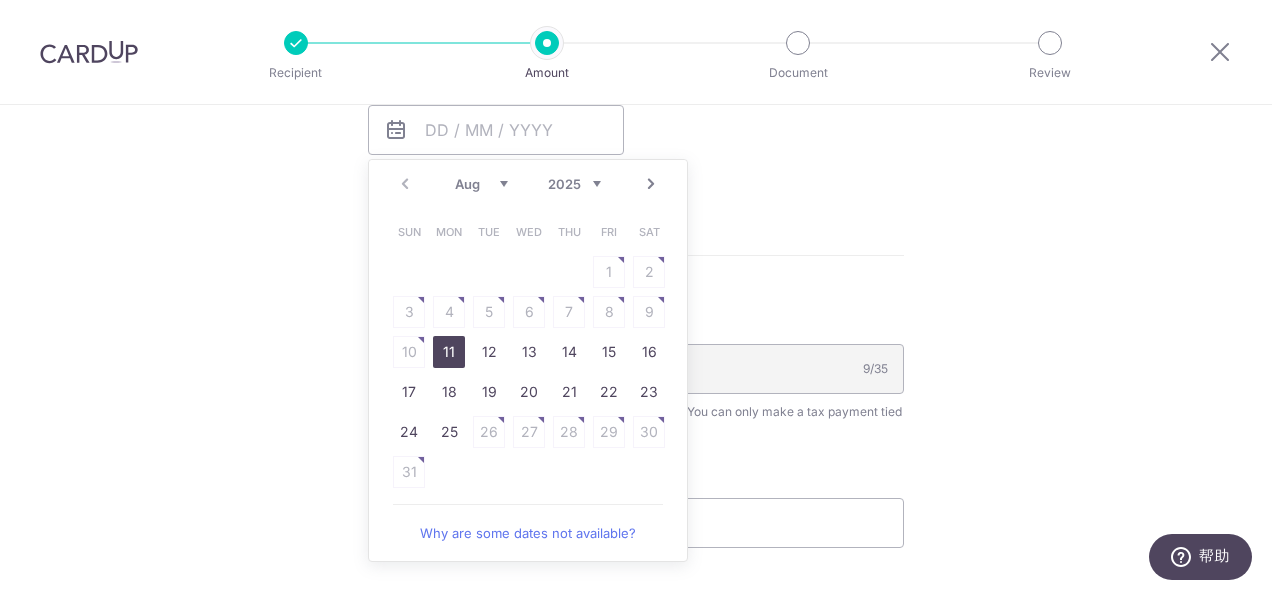 click on "Tell us more about your payment
Enter one-time or monthly payment amount
SGD
15,000.00
15000.00
The  total tax payment amounts scheduled  should not exceed the outstanding balance in your latest Statement of Account.
Select Card
**** 5502
Add credit card
Your Cards
**** 6258
**** 5502
Secure 256-bit SSL
Text" at bounding box center [636, 33] 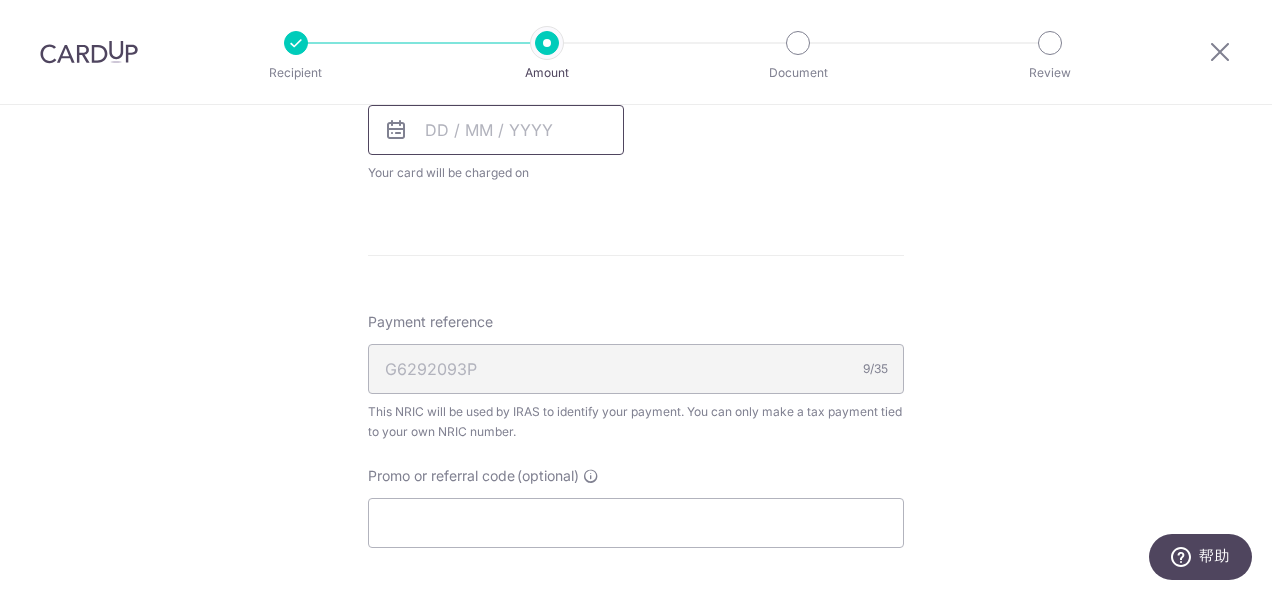 click at bounding box center [496, 130] 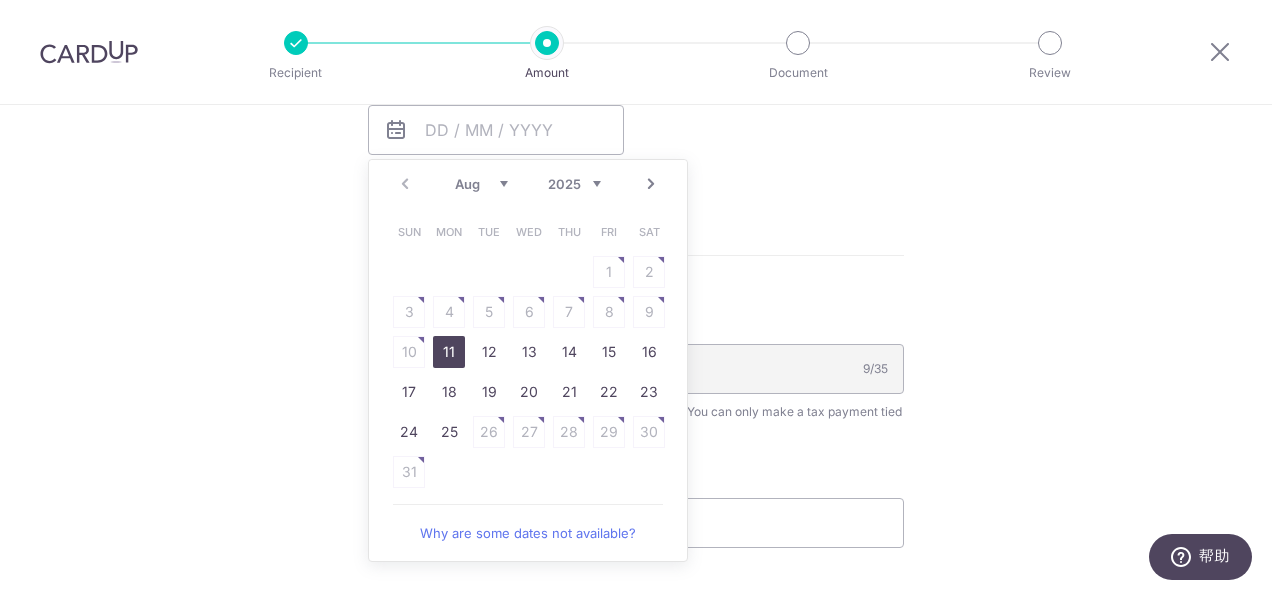 click on "11" at bounding box center (449, 352) 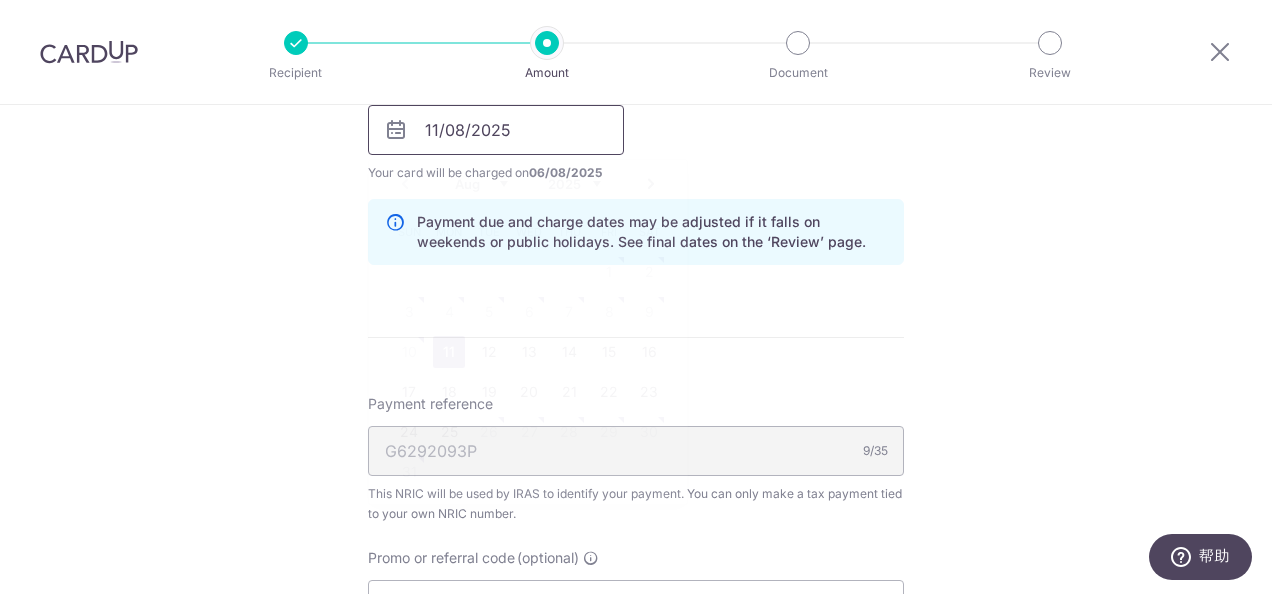 click on "11/08/2025" at bounding box center (496, 130) 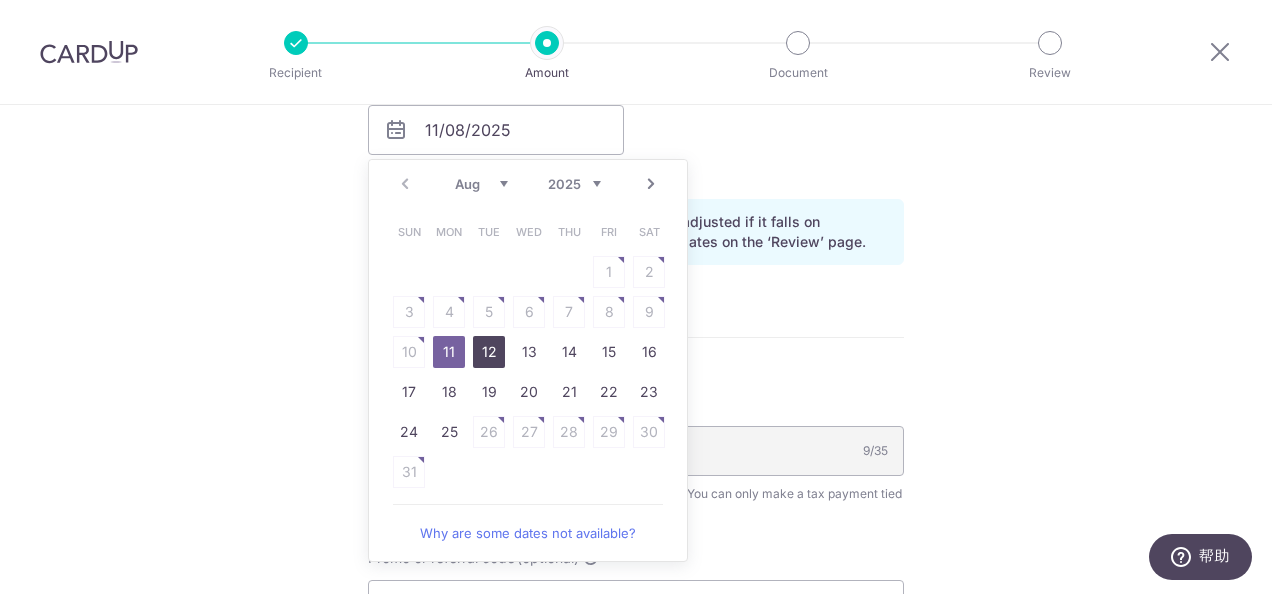 click on "12" at bounding box center (489, 352) 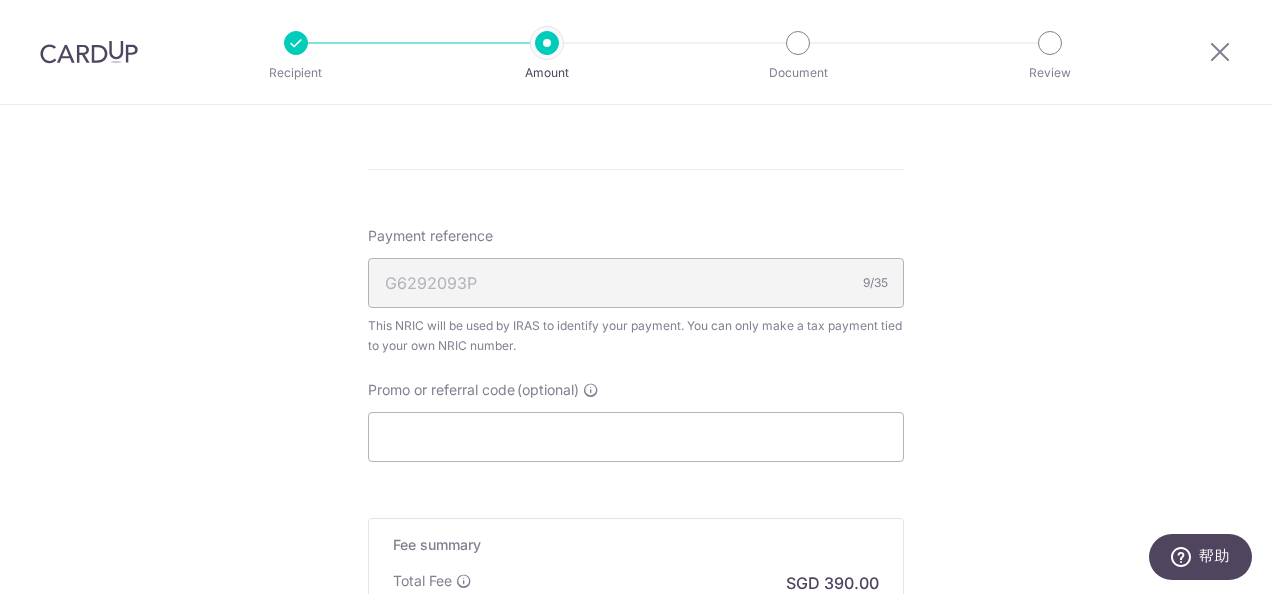 scroll, scrollTop: 1200, scrollLeft: 0, axis: vertical 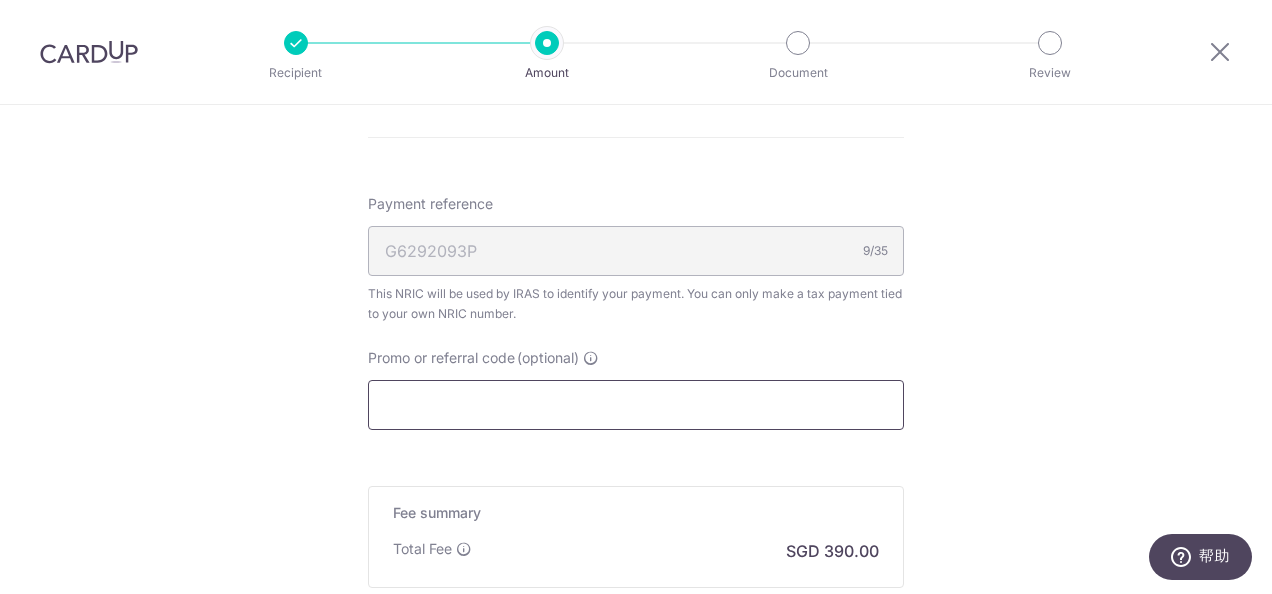 click on "Promo or referral code
(optional)" at bounding box center [636, 405] 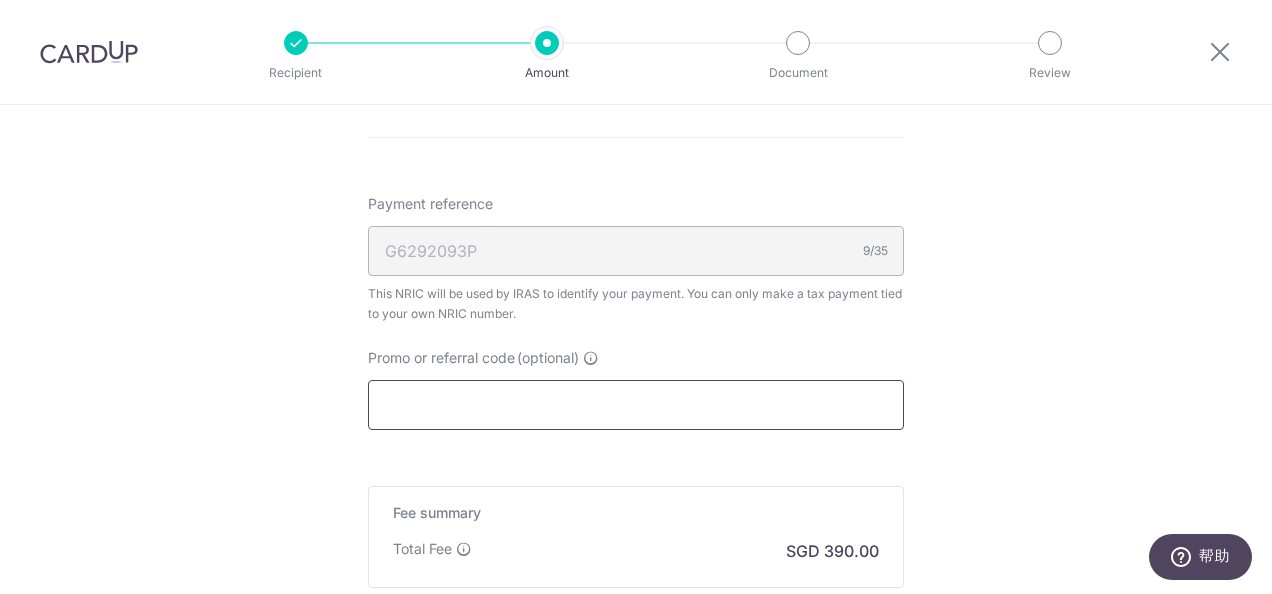 click on "Promo or referral code
(optional)" at bounding box center (636, 405) 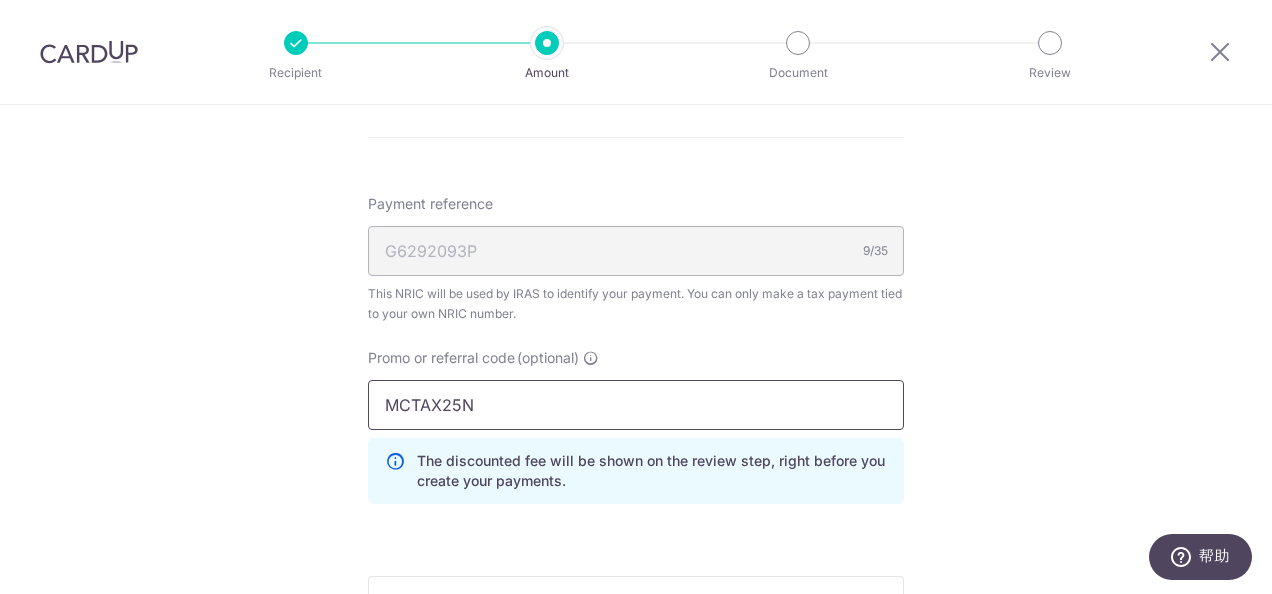 type on "MCTAX25N" 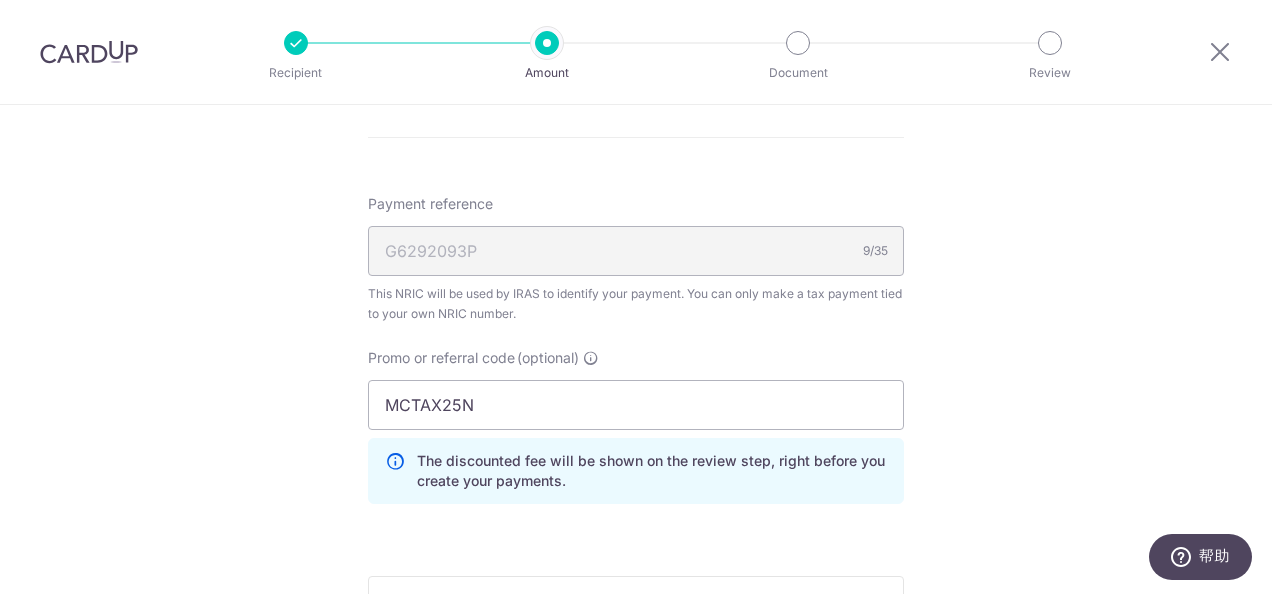 click on "Tell us more about your payment
Enter one-time or monthly payment amount
SGD
[AMOUNT].00
[AMOUNT].00
The  total tax payment amounts scheduled  should not exceed the outstanding balance in your latest Statement of Account.
Select Card
**** [LAST_FOUR_DIGITS]
Add credit card
Your Cards
**** [LAST_FOUR_DIGITS]
**** [LAST_FOUR_DIGITS]
Secure 256-bit SSL
Text" at bounding box center (636, -81) 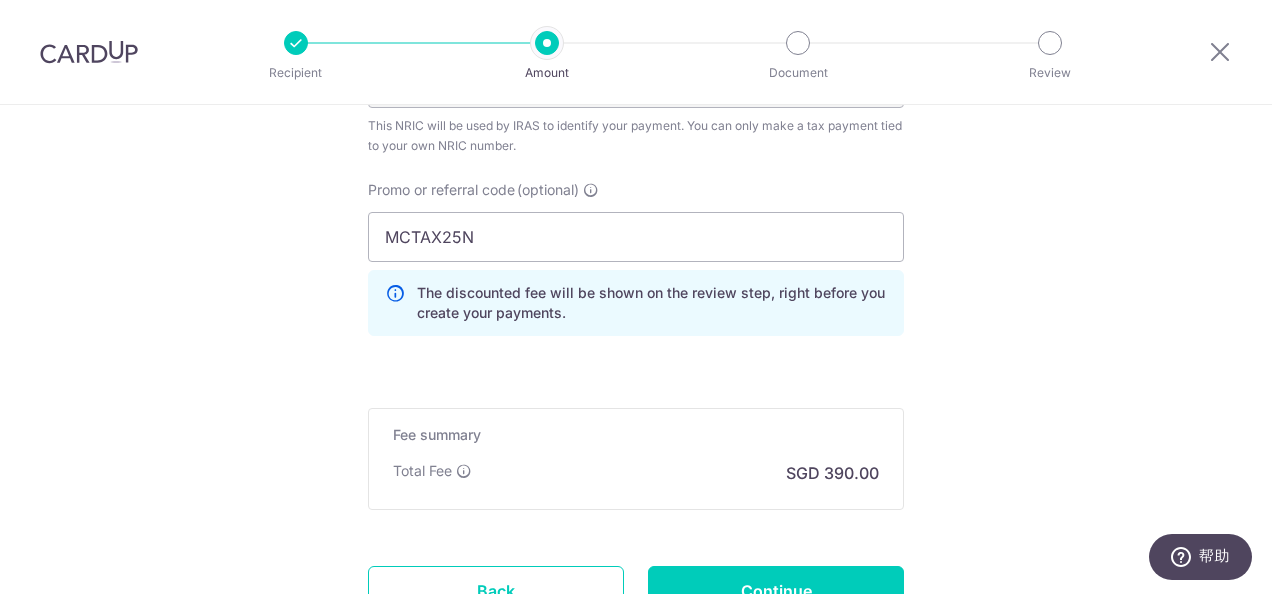 scroll, scrollTop: 1400, scrollLeft: 0, axis: vertical 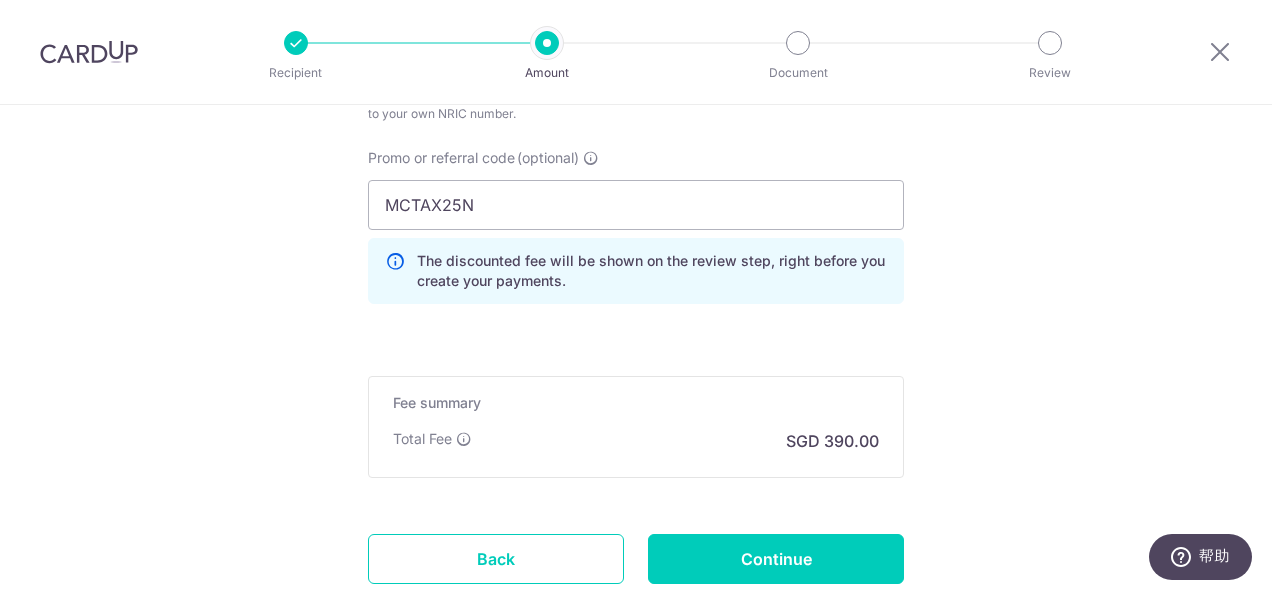 click on "Tell us more about your payment
Enter one-time or monthly payment amount
SGD
[AMOUNT].00
[AMOUNT].00
The  total tax payment amounts scheduled  should not exceed the outstanding balance in your latest Statement of Account.
Select Card
**** [LAST_FOUR_DIGITS]
Add credit card
Your Cards
**** [LAST_FOUR_DIGITS]
**** [LAST_FOUR_DIGITS]
Secure 256-bit SSL
Text" at bounding box center [636, -281] 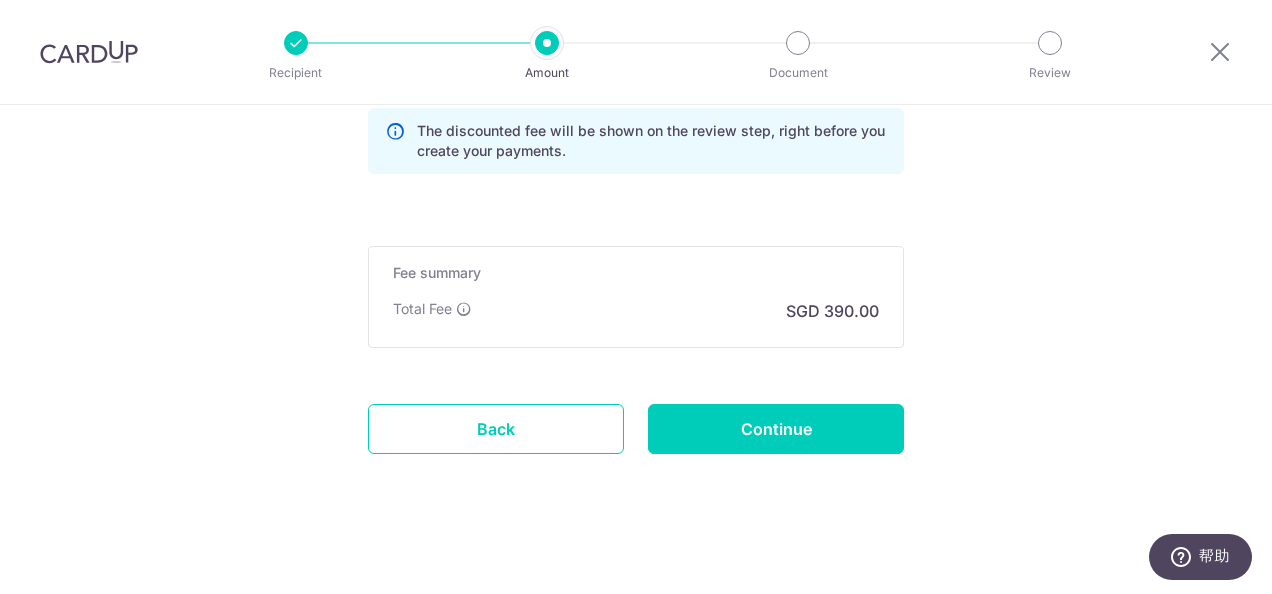 scroll, scrollTop: 1534, scrollLeft: 0, axis: vertical 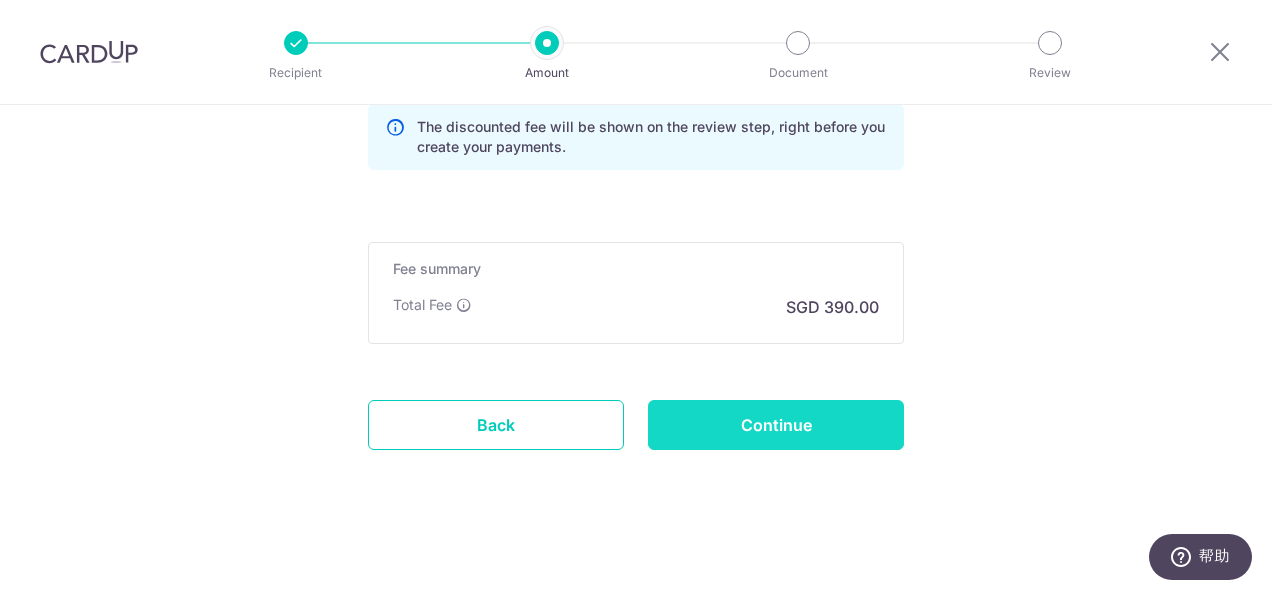 click on "Continue" at bounding box center (776, 425) 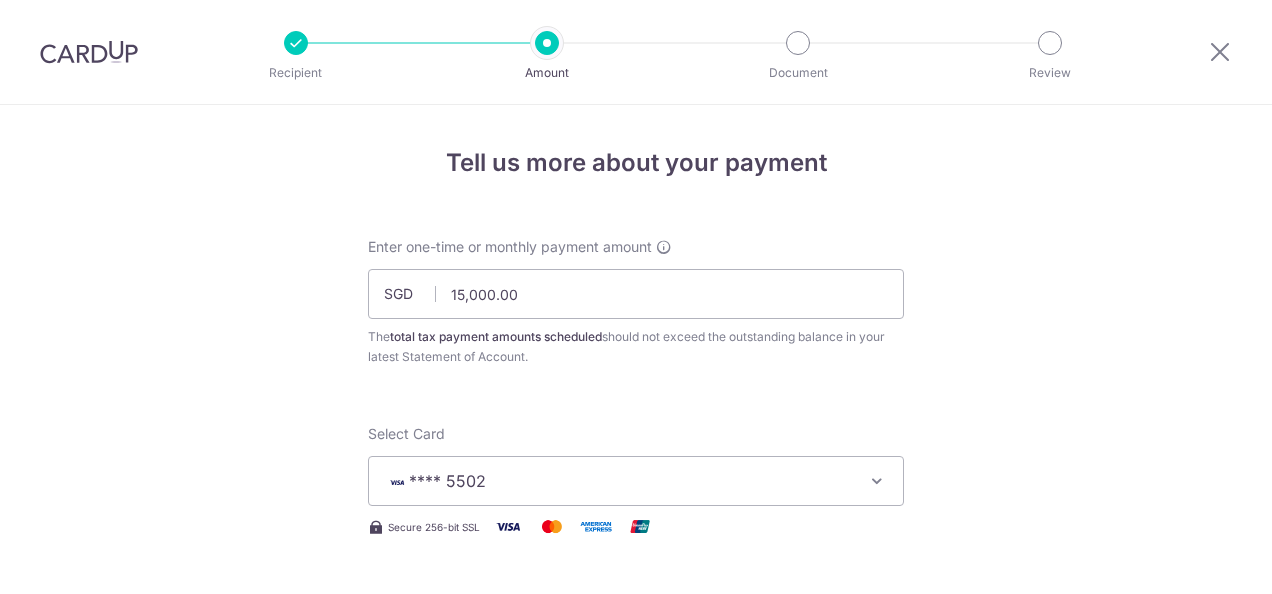 scroll, scrollTop: 0, scrollLeft: 0, axis: both 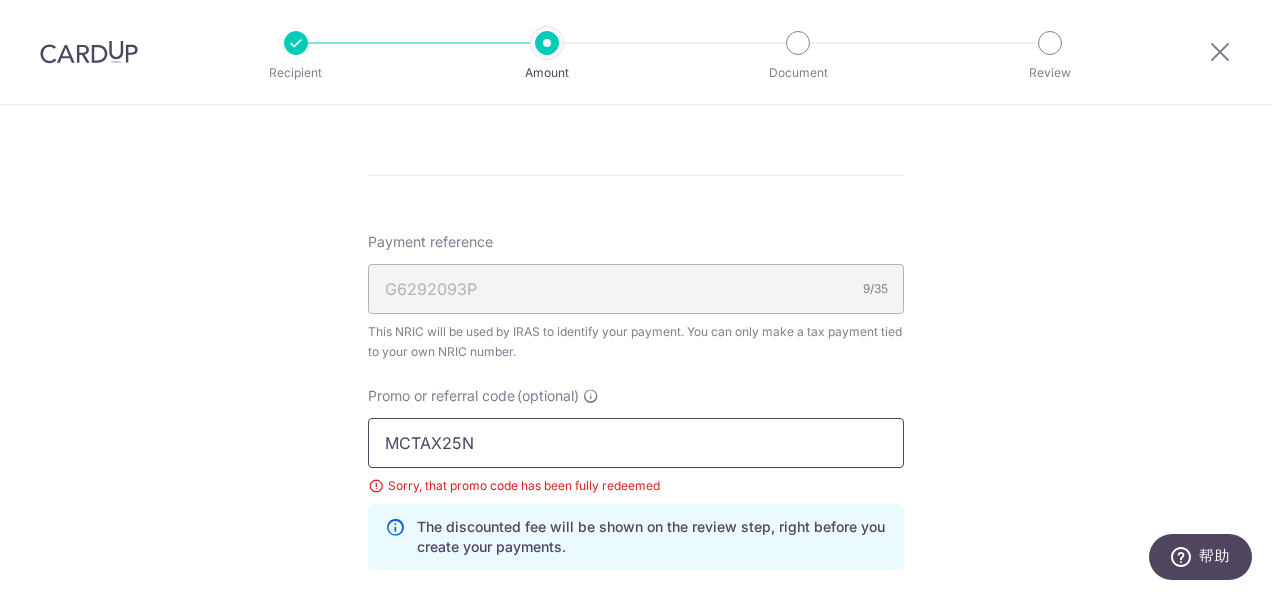 drag, startPoint x: 475, startPoint y: 441, endPoint x: 336, endPoint y: 416, distance: 141.2303 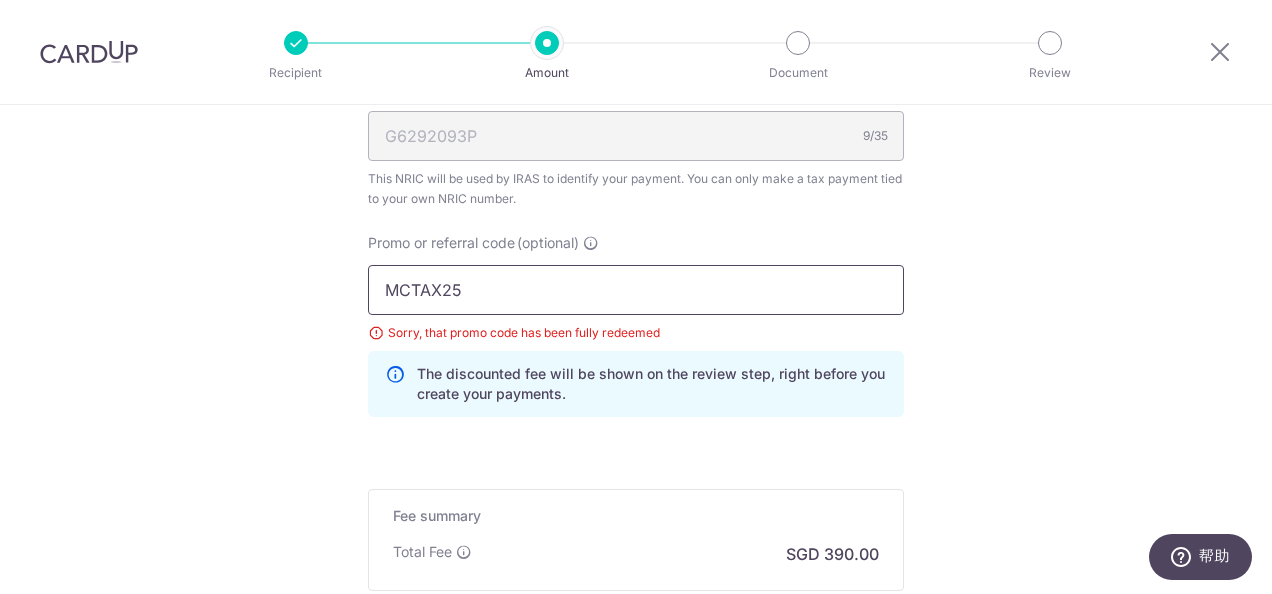 scroll, scrollTop: 1462, scrollLeft: 0, axis: vertical 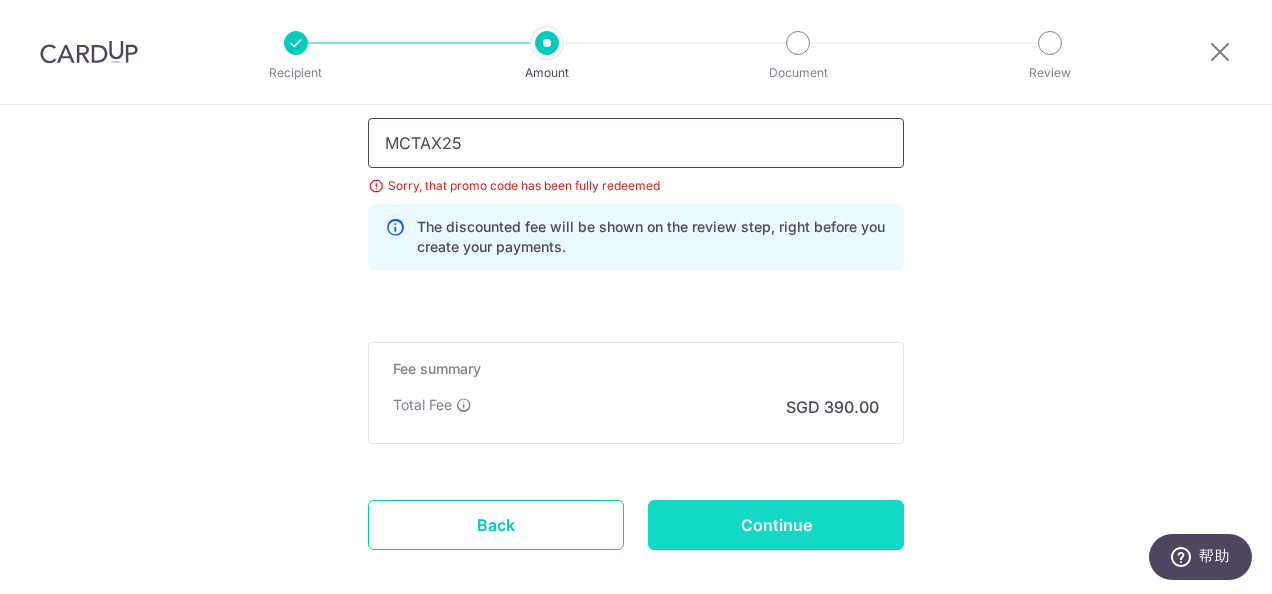 type on "MCTAX25" 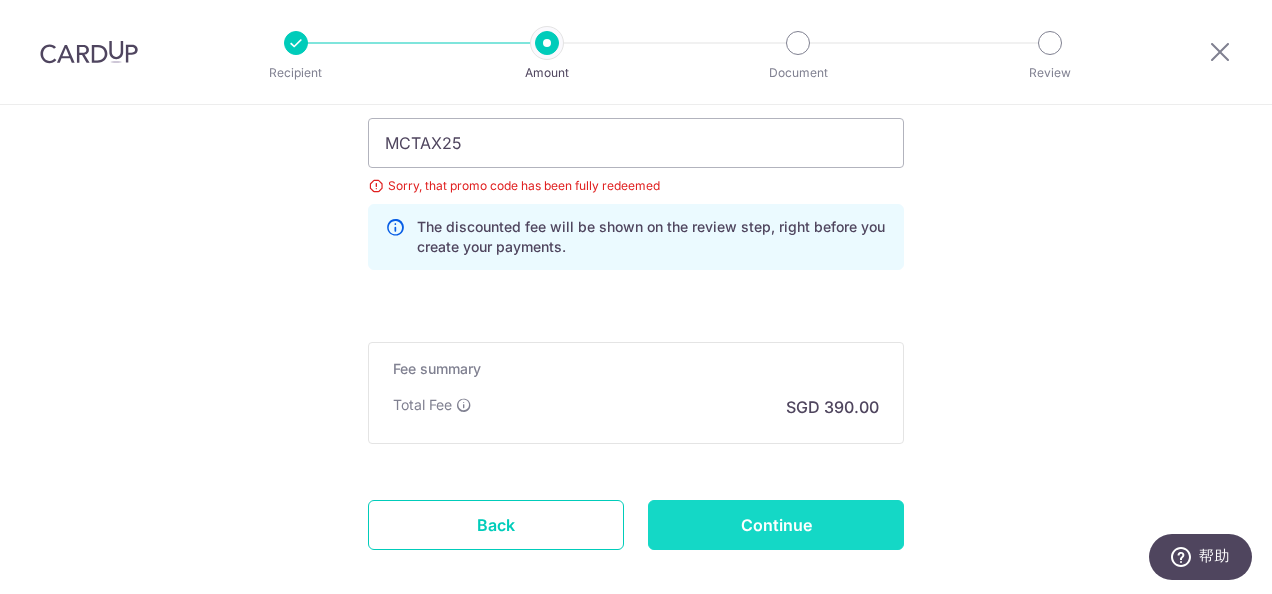 click on "Continue" at bounding box center (776, 525) 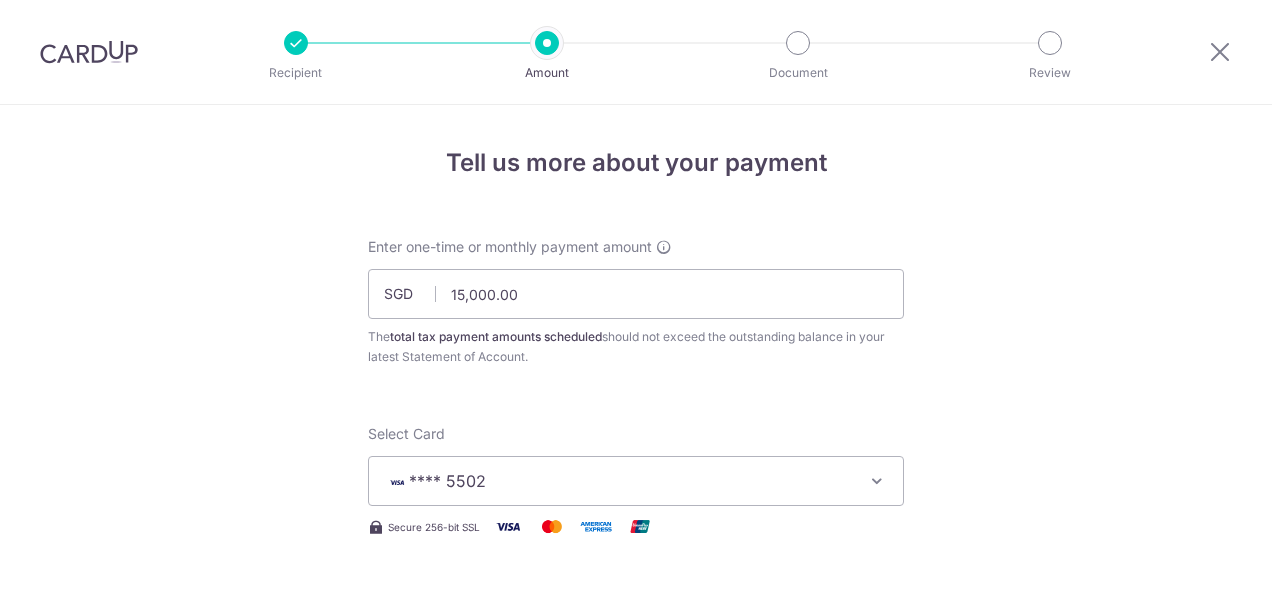 scroll, scrollTop: 0, scrollLeft: 0, axis: both 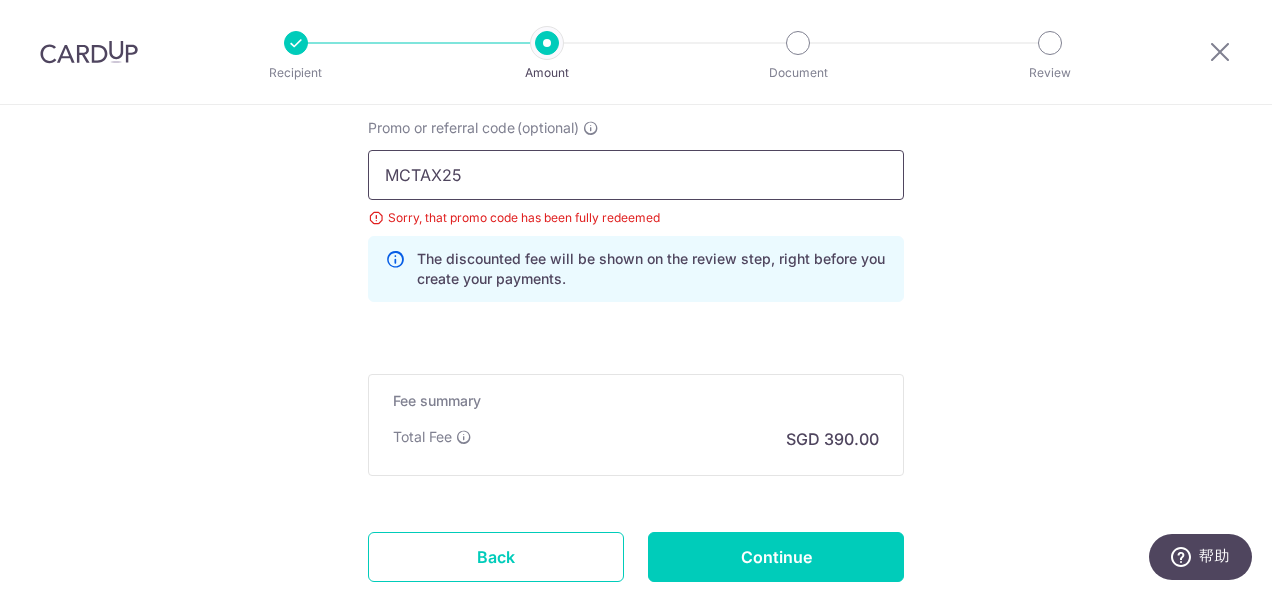 drag, startPoint x: 476, startPoint y: 161, endPoint x: 324, endPoint y: 150, distance: 152.3975 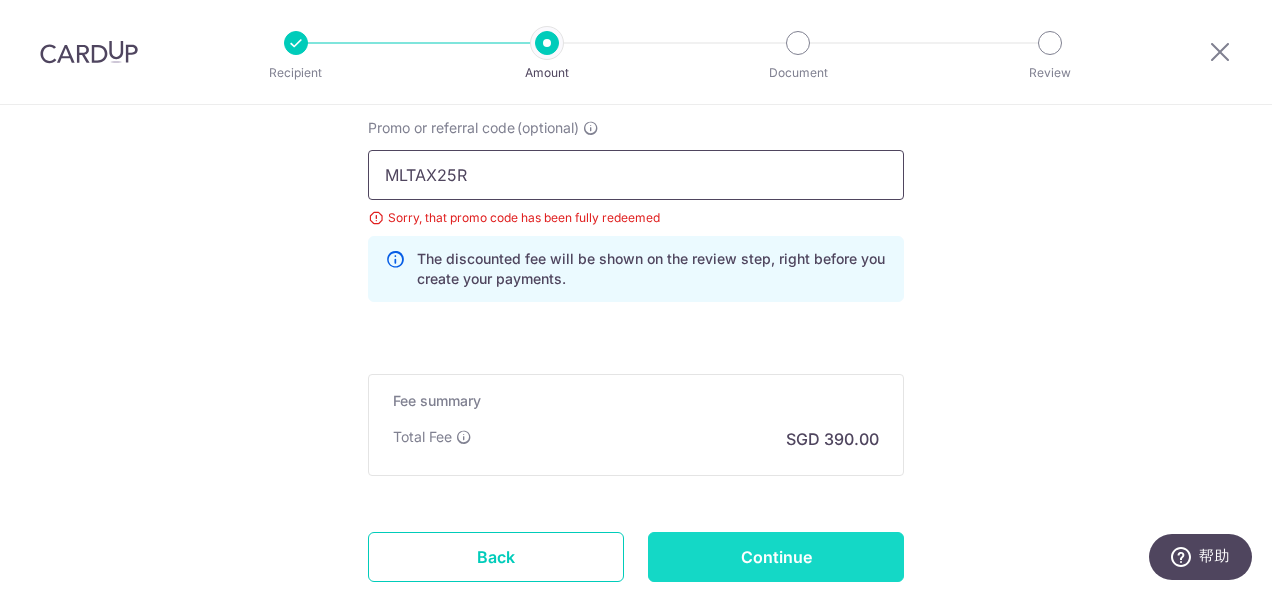 type on "MLTAX25R" 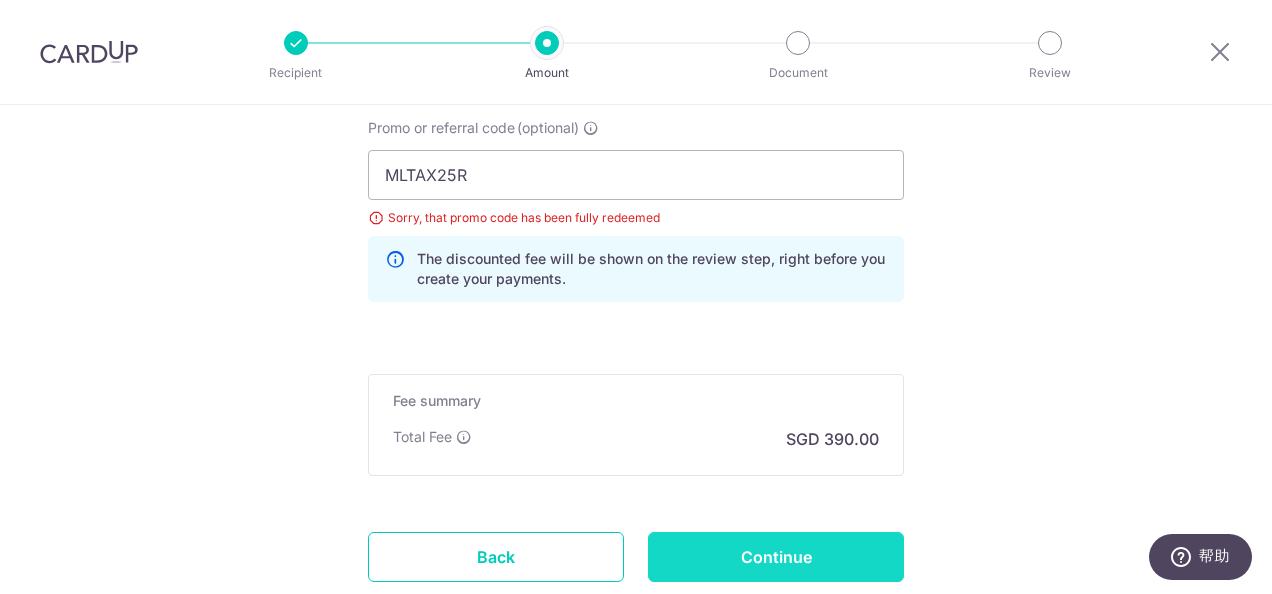 click on "Continue" at bounding box center (776, 557) 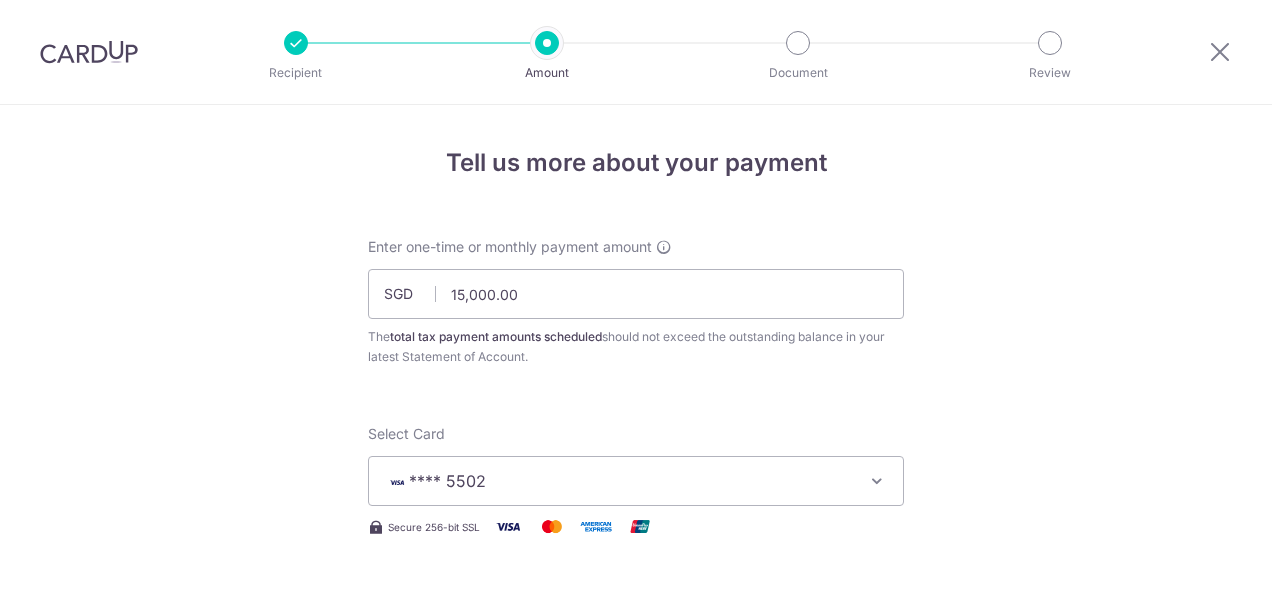 scroll, scrollTop: 0, scrollLeft: 0, axis: both 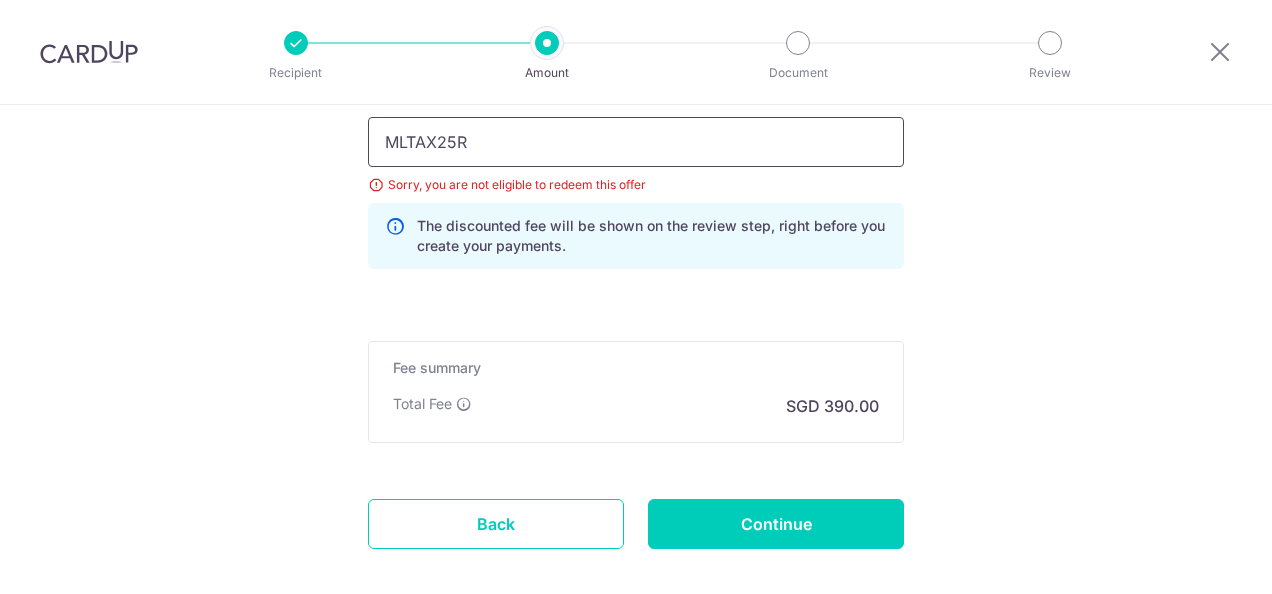 drag, startPoint x: 474, startPoint y: 138, endPoint x: 306, endPoint y: 122, distance: 168.76018 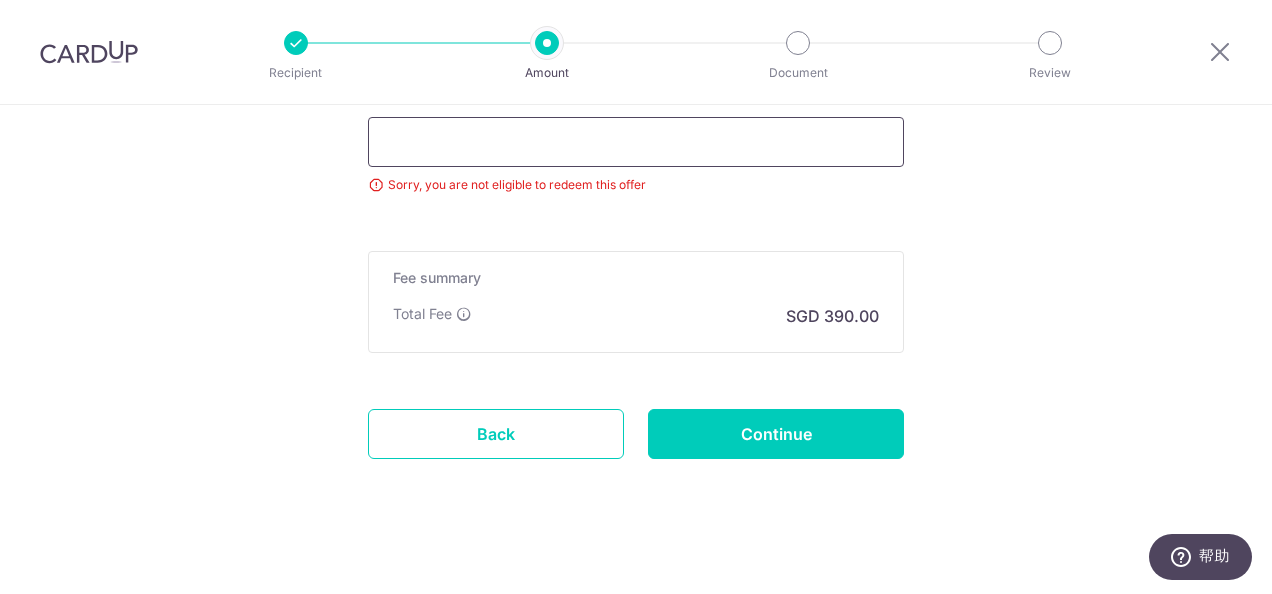 scroll, scrollTop: 1363, scrollLeft: 0, axis: vertical 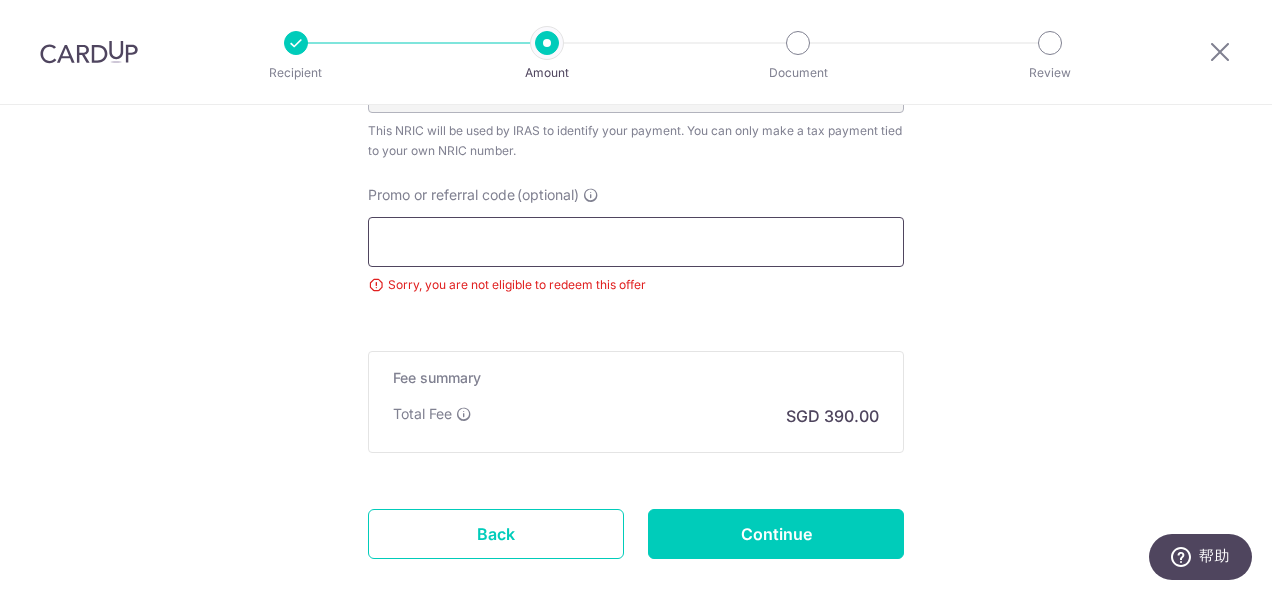 paste on "VTAX25ONE" 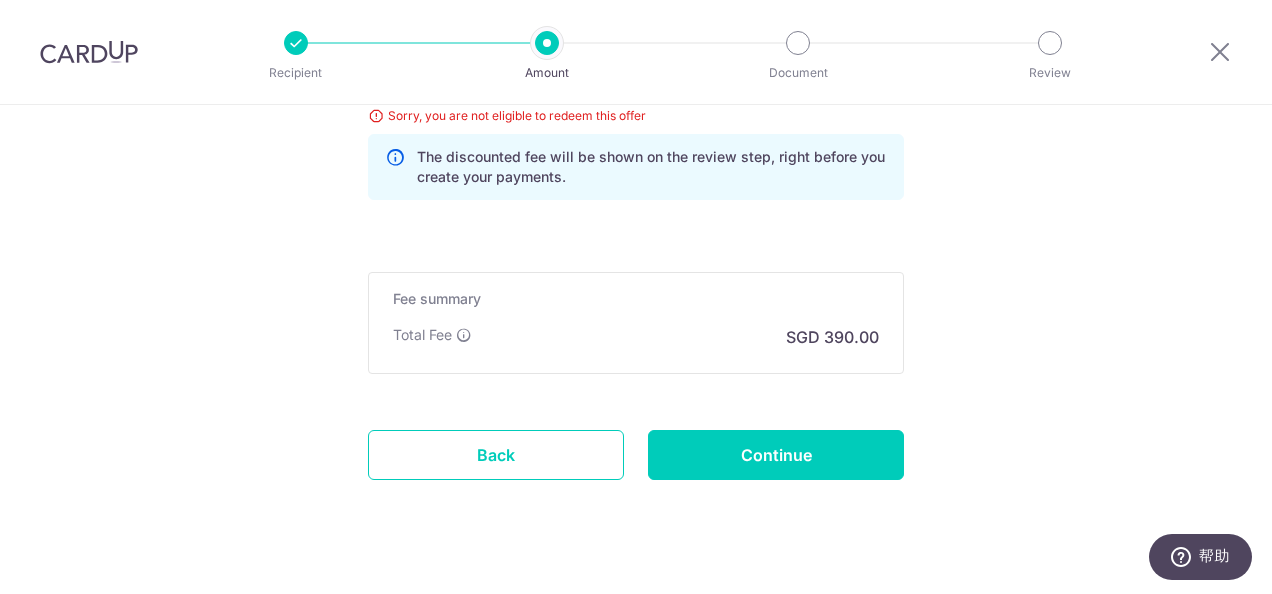 scroll, scrollTop: 1562, scrollLeft: 0, axis: vertical 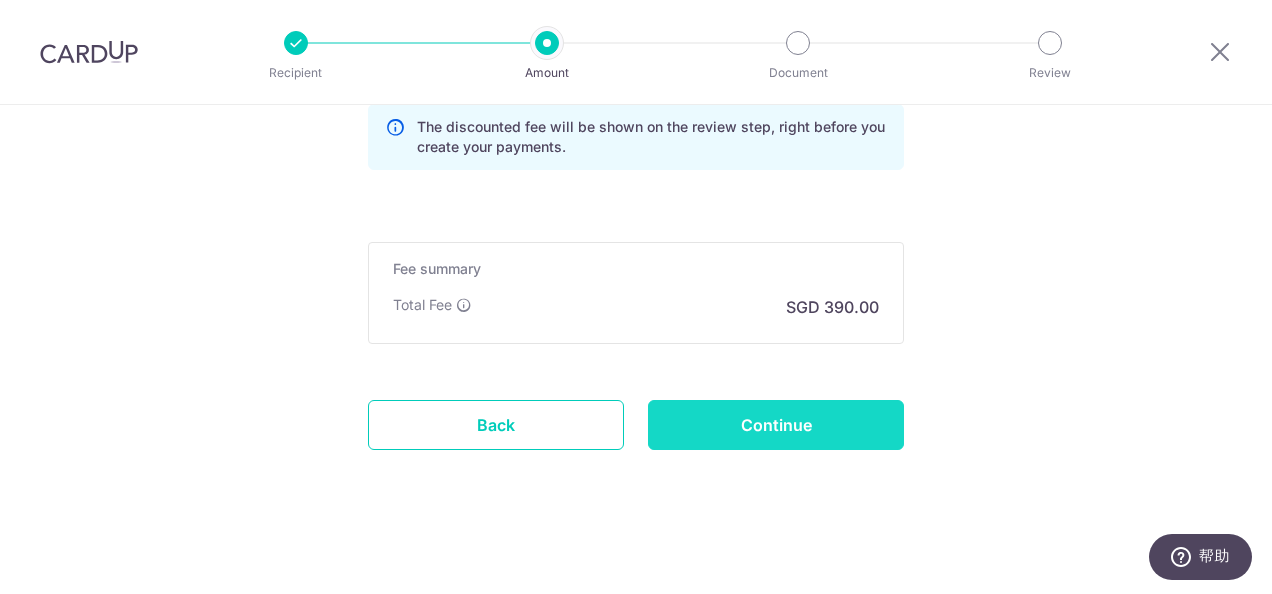type on "VTAX25ONE" 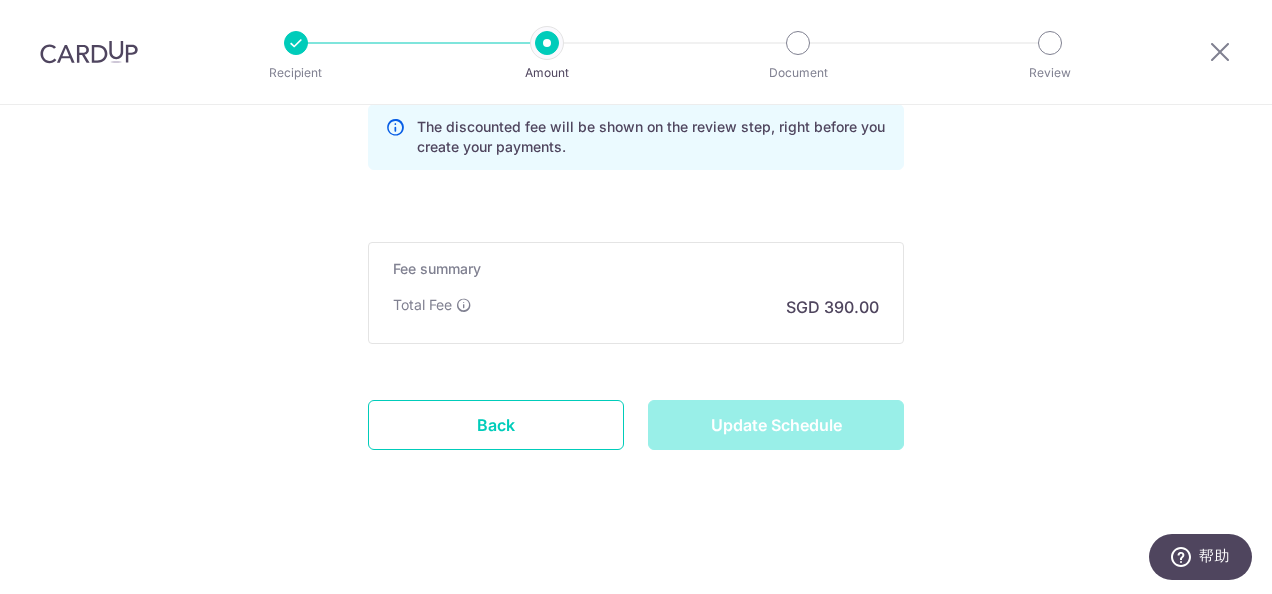 type on "Update Schedule" 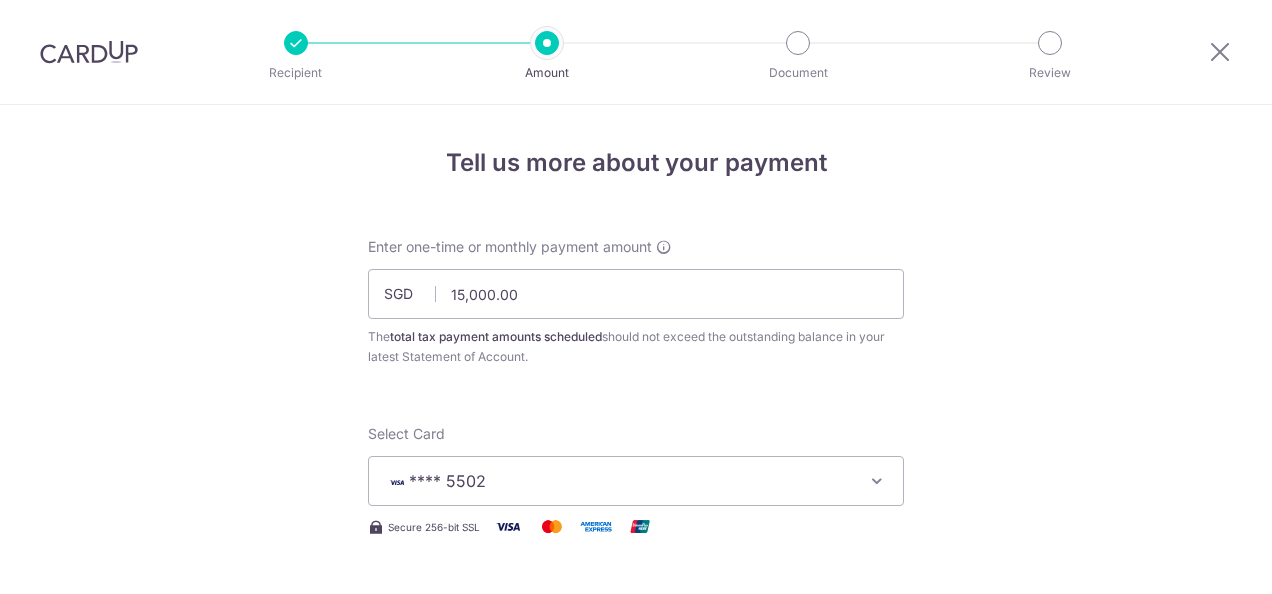 scroll, scrollTop: 0, scrollLeft: 0, axis: both 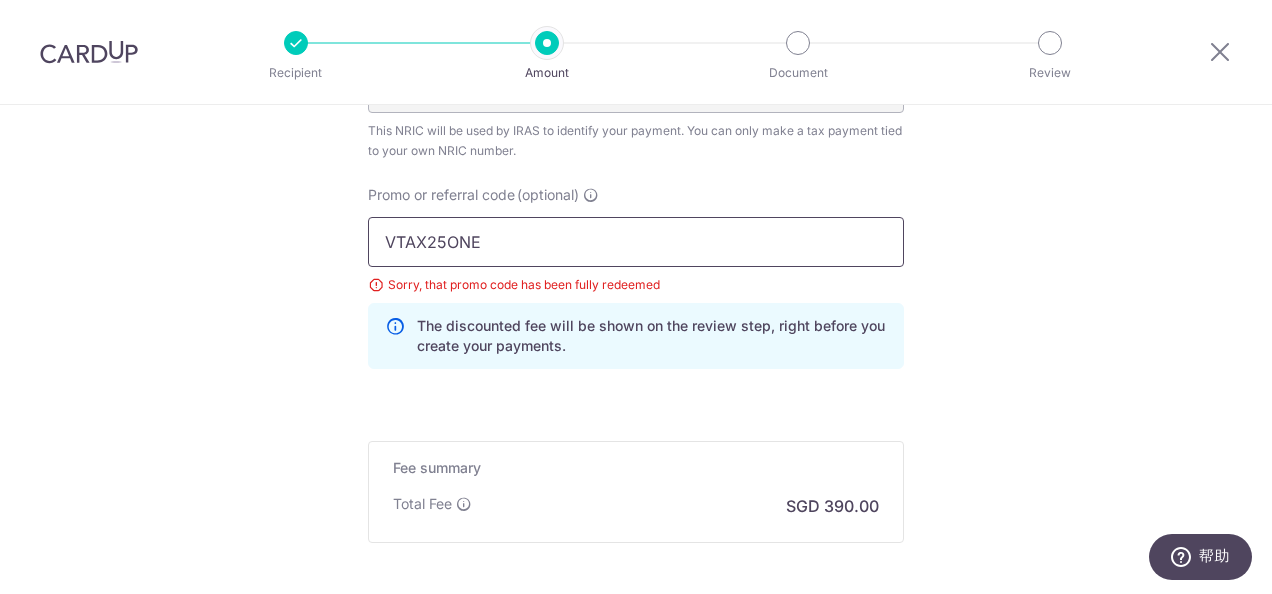 click on "VTAX25ONE" at bounding box center (636, 242) 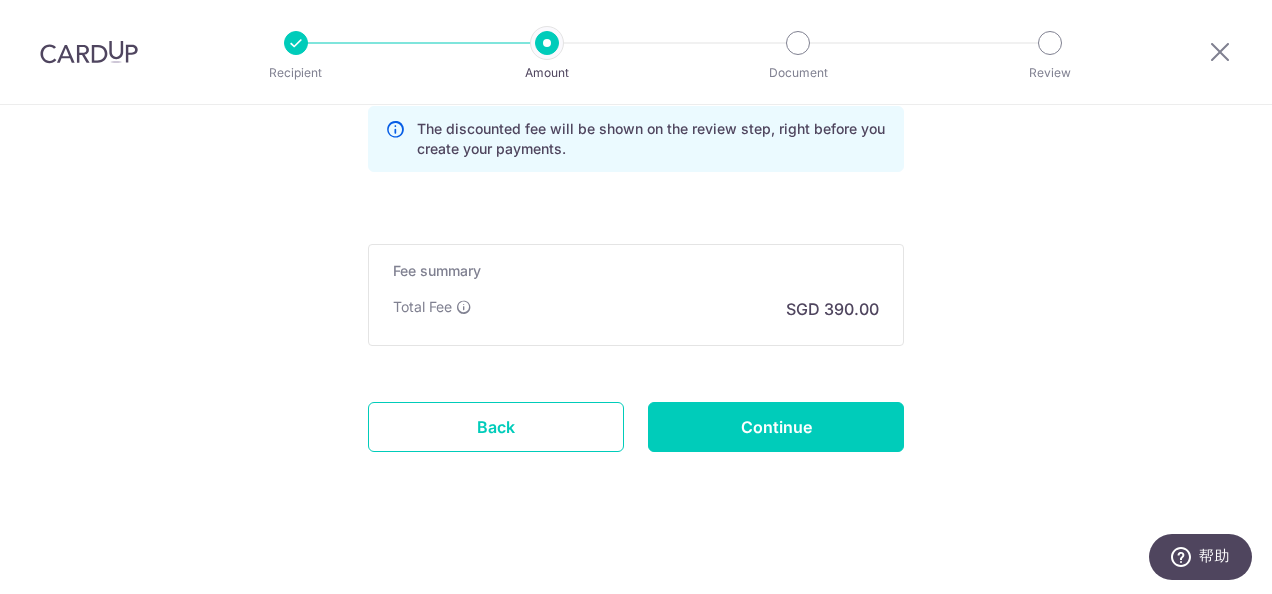 scroll, scrollTop: 1562, scrollLeft: 0, axis: vertical 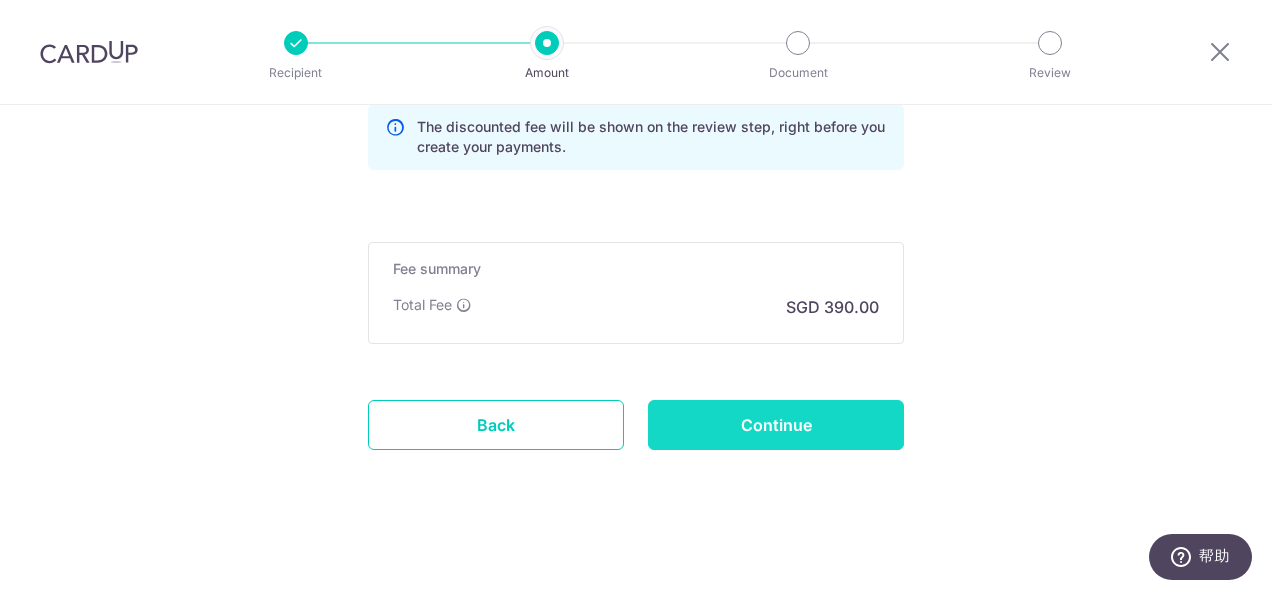 click on "Continue" at bounding box center (776, 425) 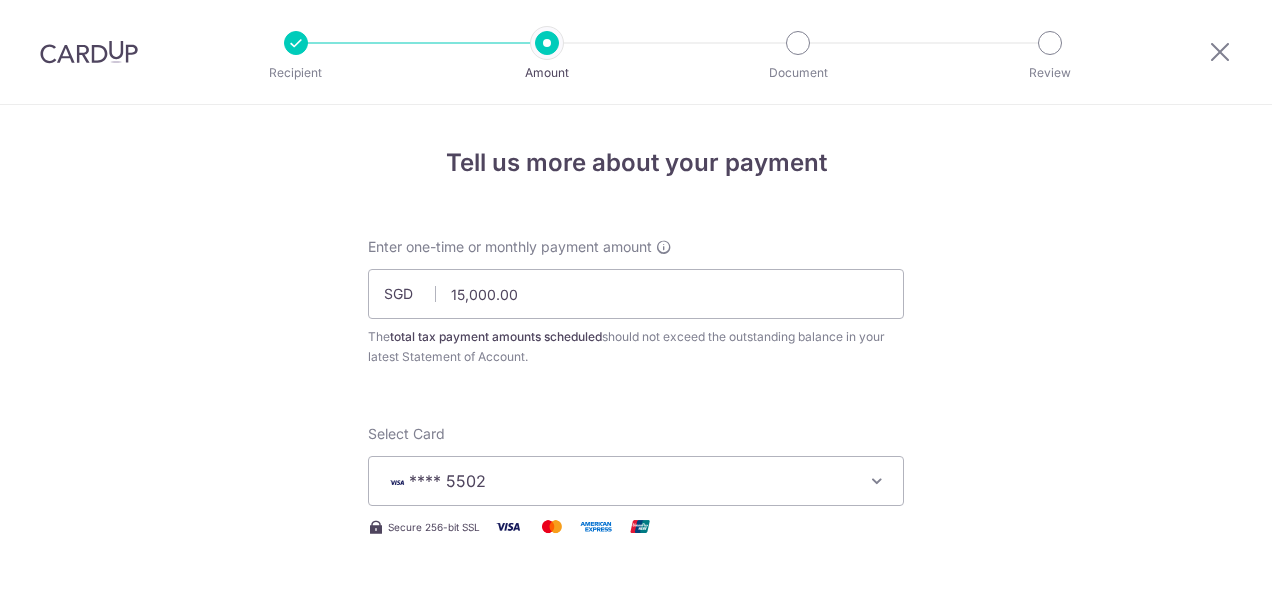 scroll, scrollTop: 0, scrollLeft: 0, axis: both 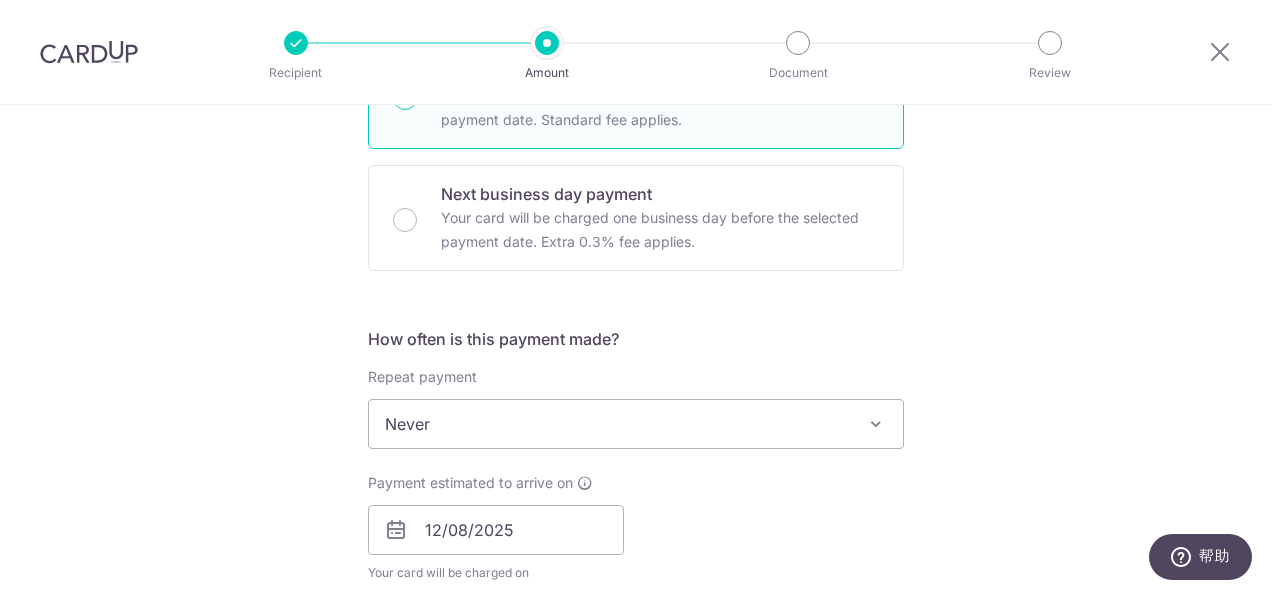 click at bounding box center [876, 424] 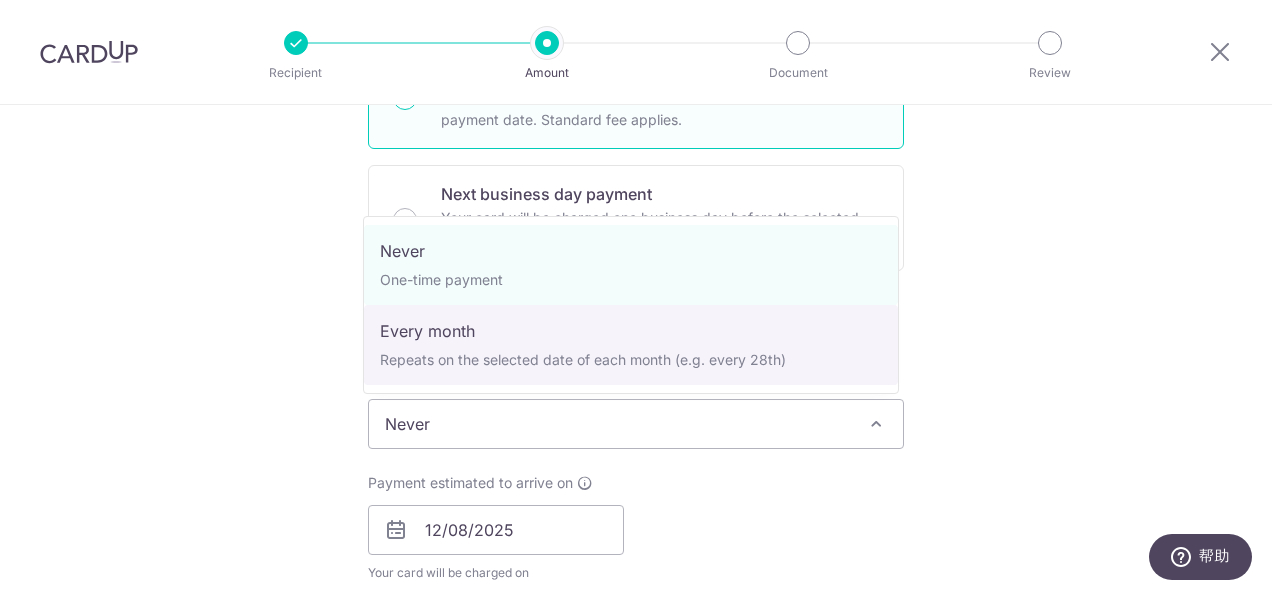 select on "3" 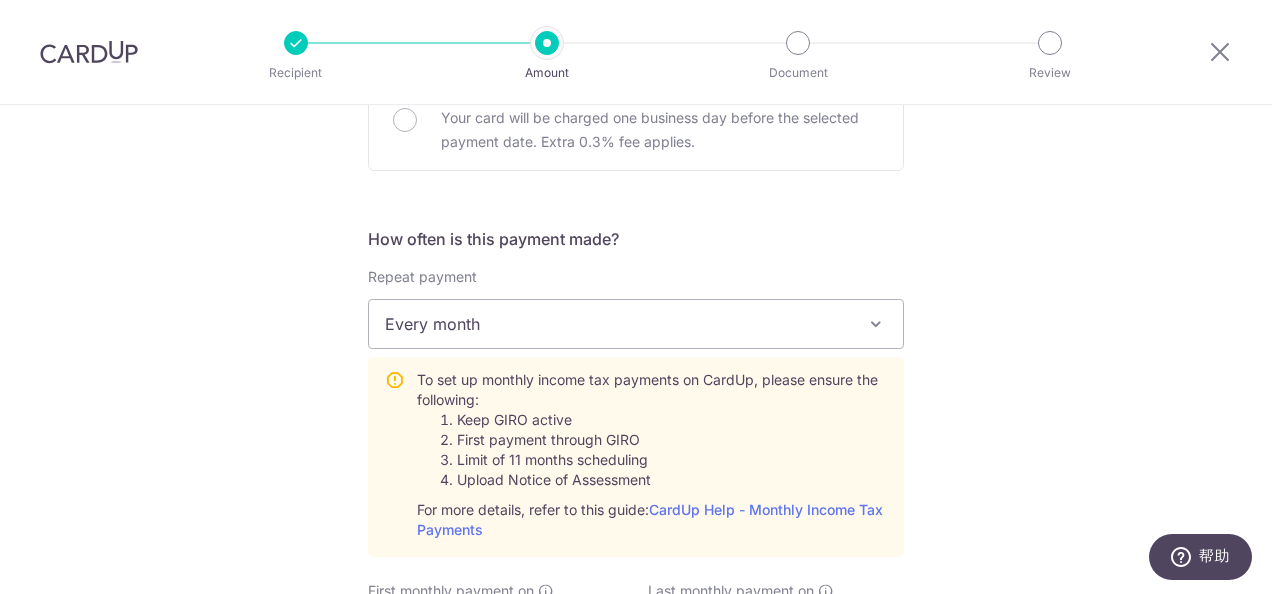 scroll, scrollTop: 800, scrollLeft: 0, axis: vertical 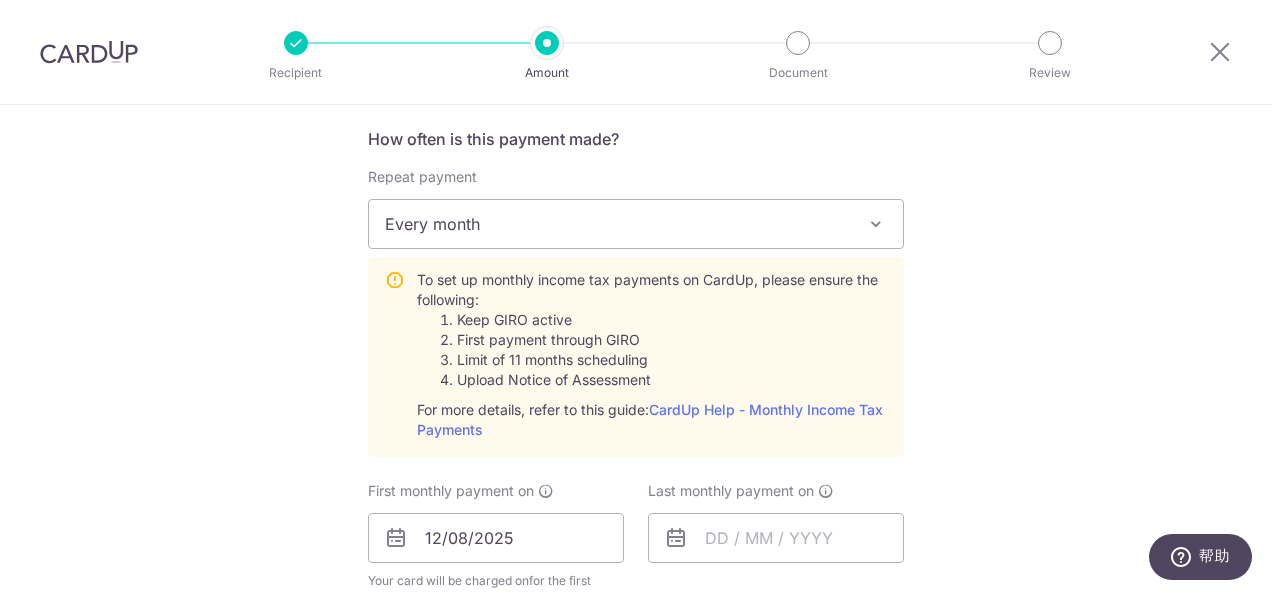 click at bounding box center [876, 224] 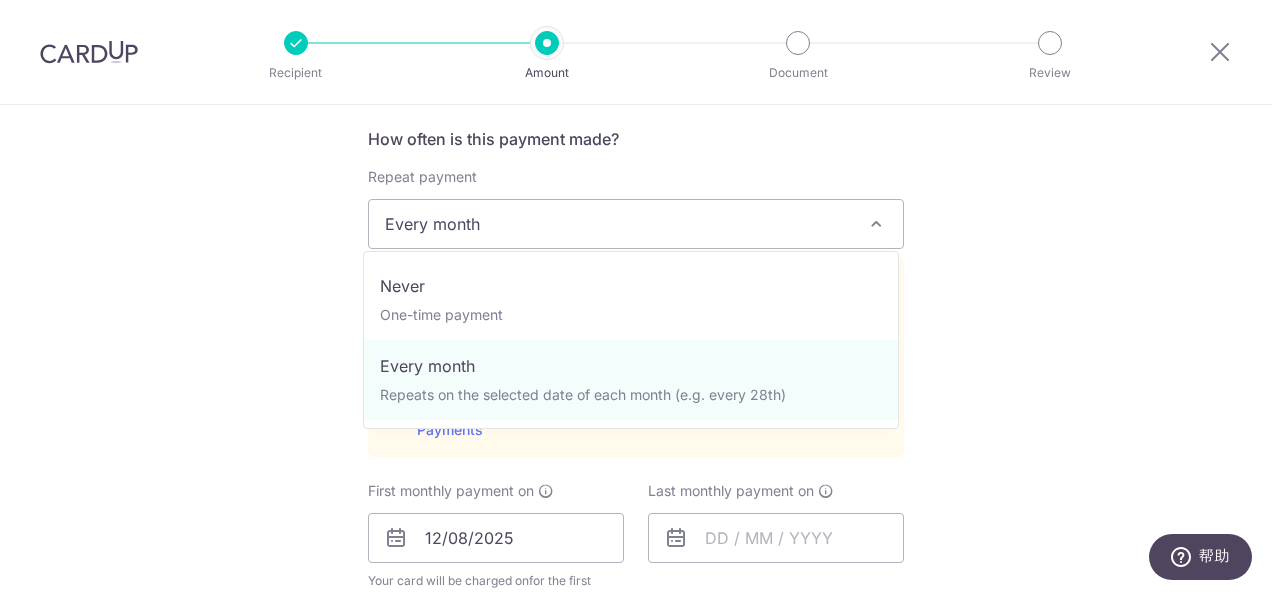 scroll, scrollTop: 800, scrollLeft: 0, axis: vertical 